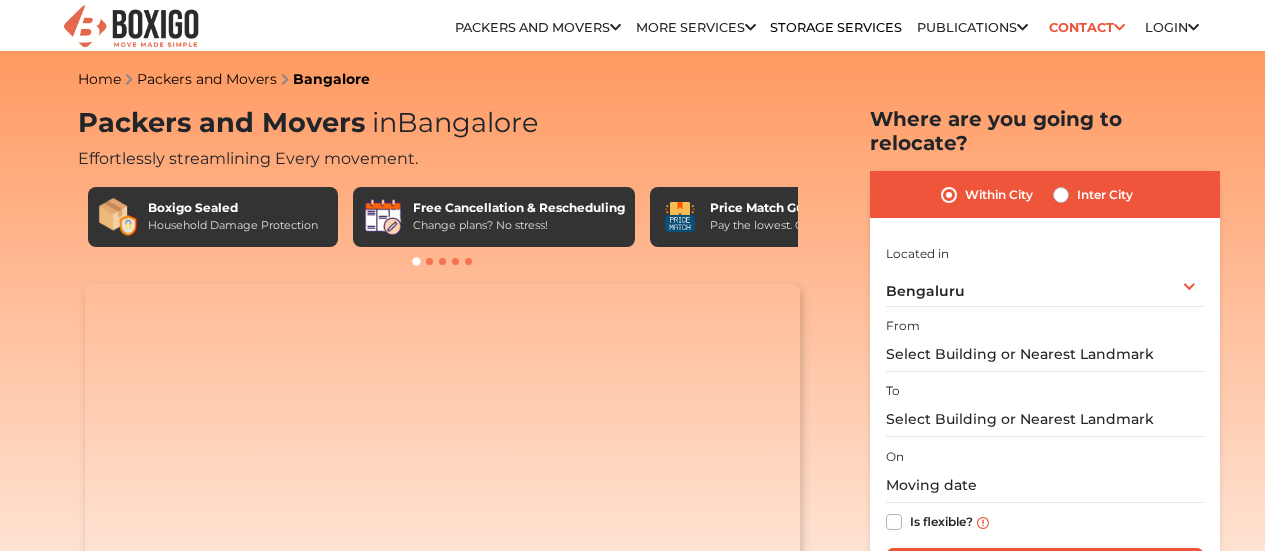scroll, scrollTop: 0, scrollLeft: 0, axis: both 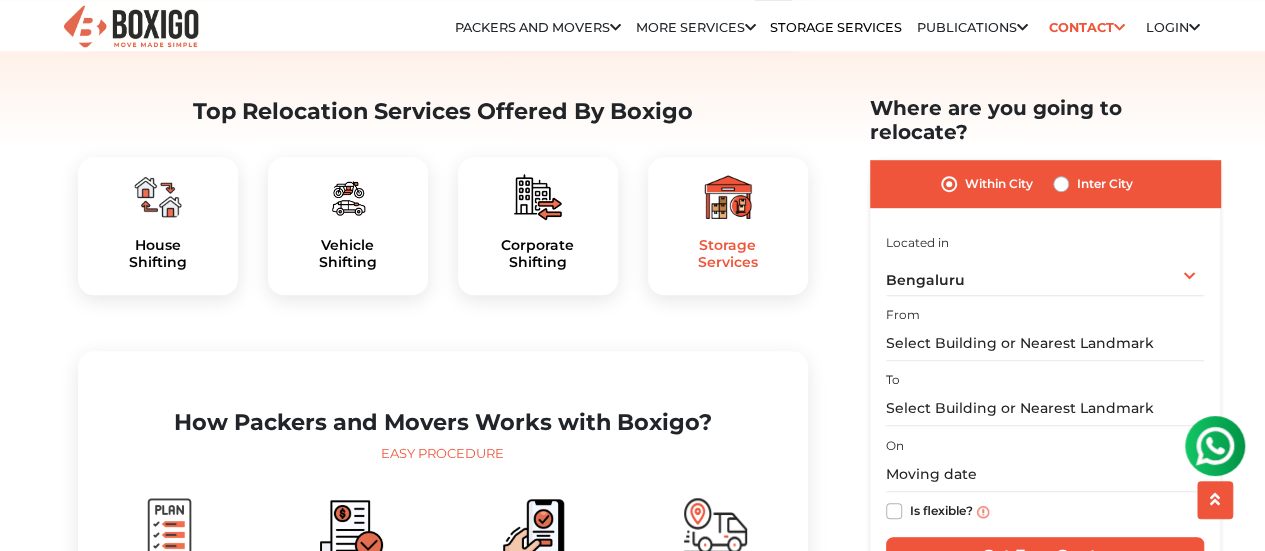 click on "Storage Services" at bounding box center [728, 254] 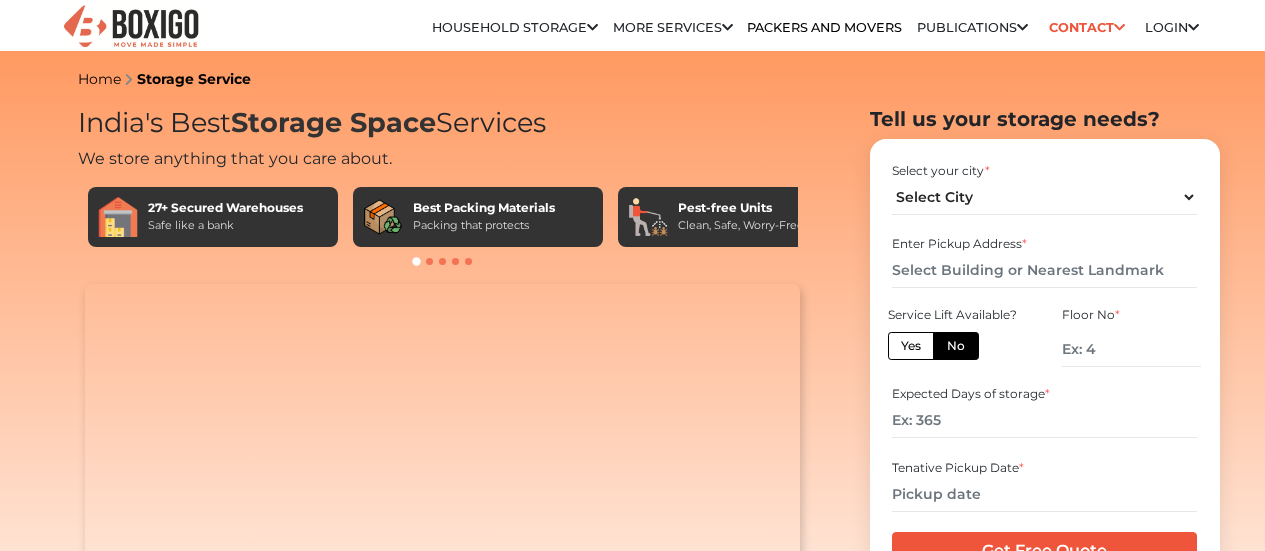 scroll, scrollTop: 0, scrollLeft: 0, axis: both 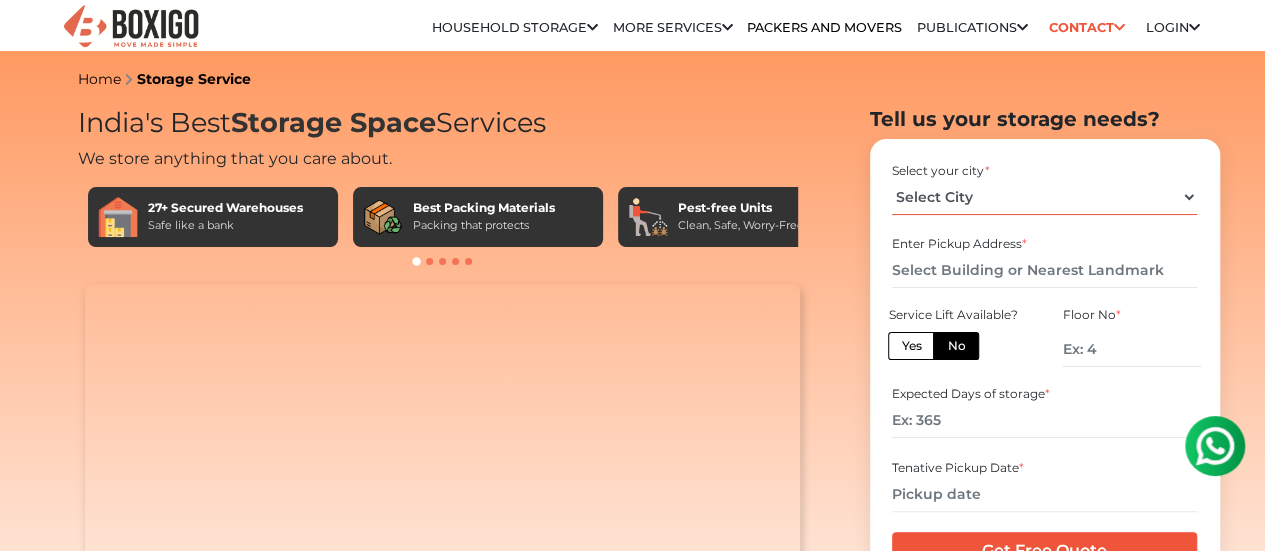 click on "Select City
Bangalore
Bengaluru
Bhopal
Bhubaneswar
Chennai
Coimbatore
Cuttack Delhi Gulbarga Gurugram Guwahati Hyderabad Indore Jaipur Kalyan & Dombivali" at bounding box center (1044, 197) 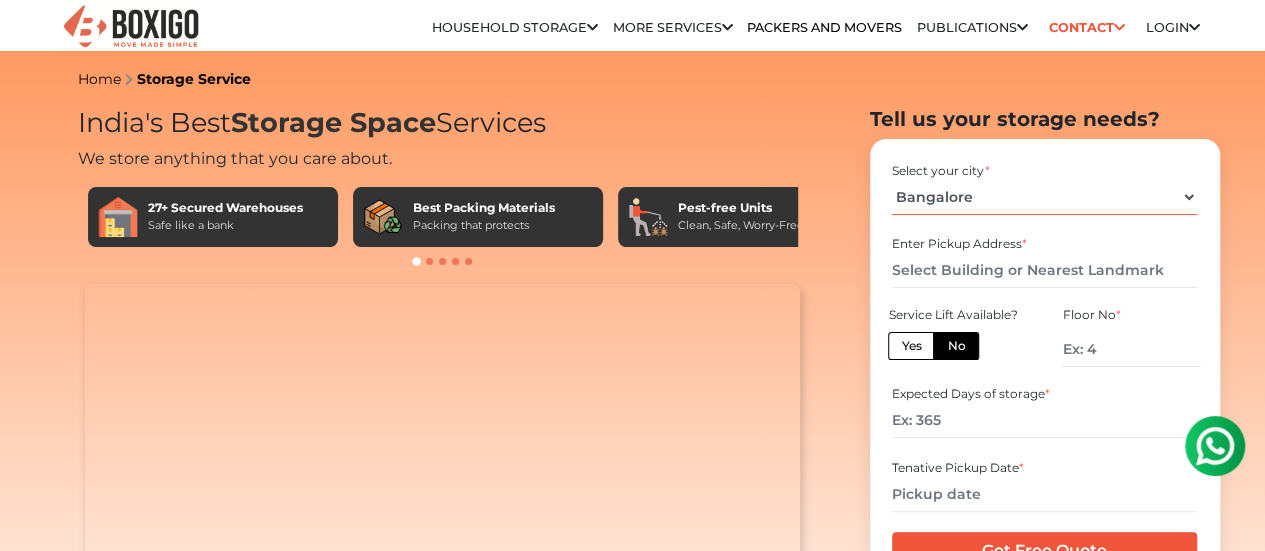 click on "Select City
Bangalore
Bengaluru
Bhopal
Bhubaneswar
Chennai
Coimbatore
Cuttack Delhi Gulbarga Gurugram Guwahati Hyderabad Indore Jaipur Kalyan & Dombivali" at bounding box center [1044, 197] 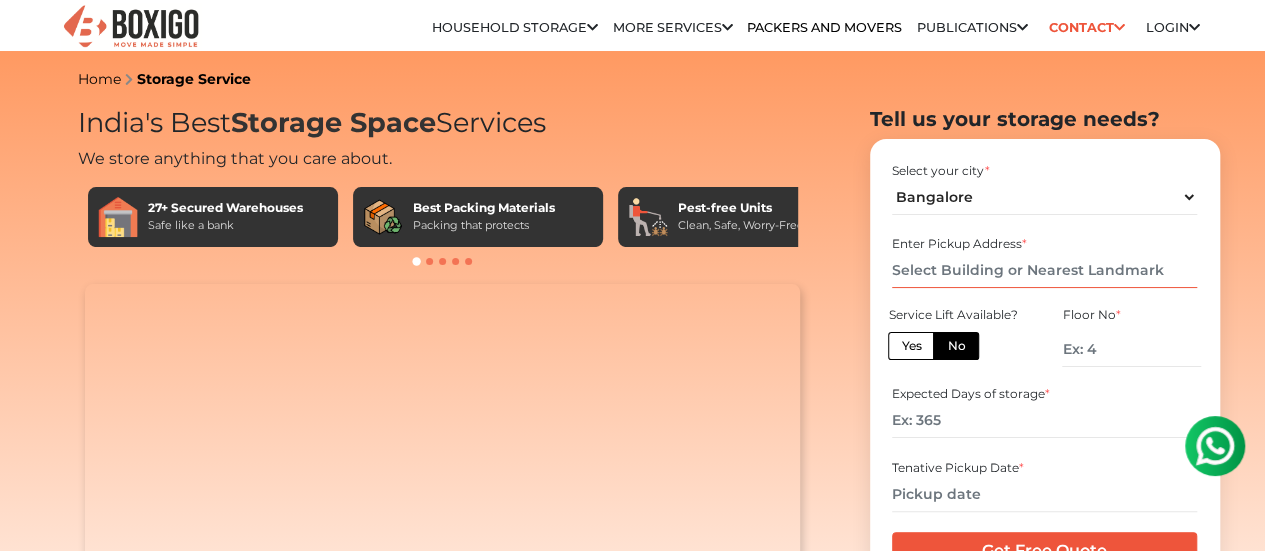 click at bounding box center (1044, 270) 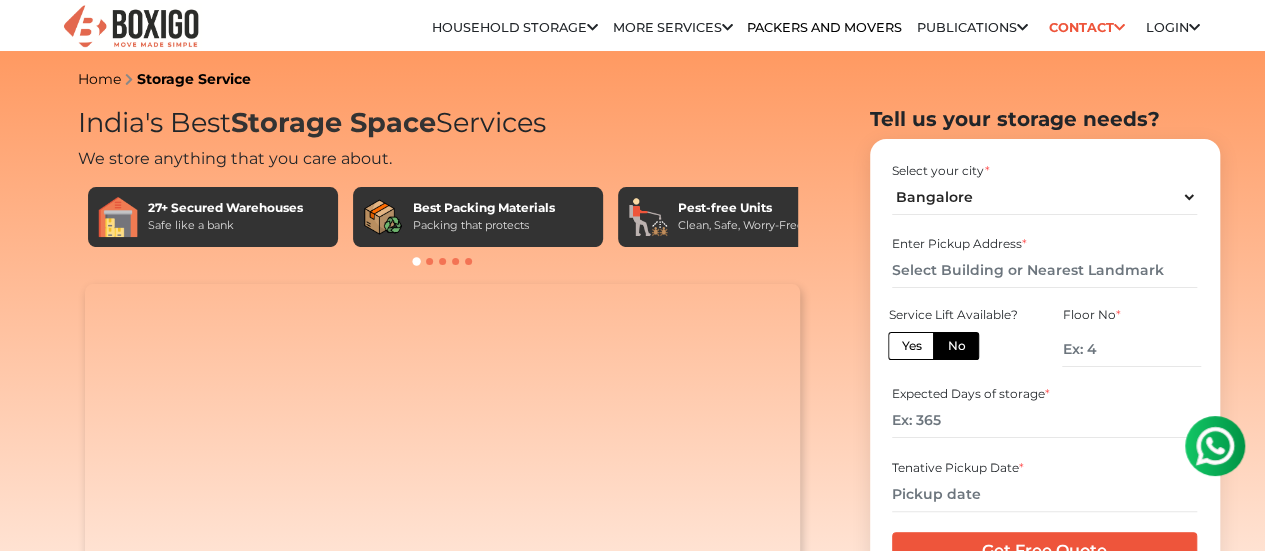 click on "Yes" at bounding box center (911, 346) 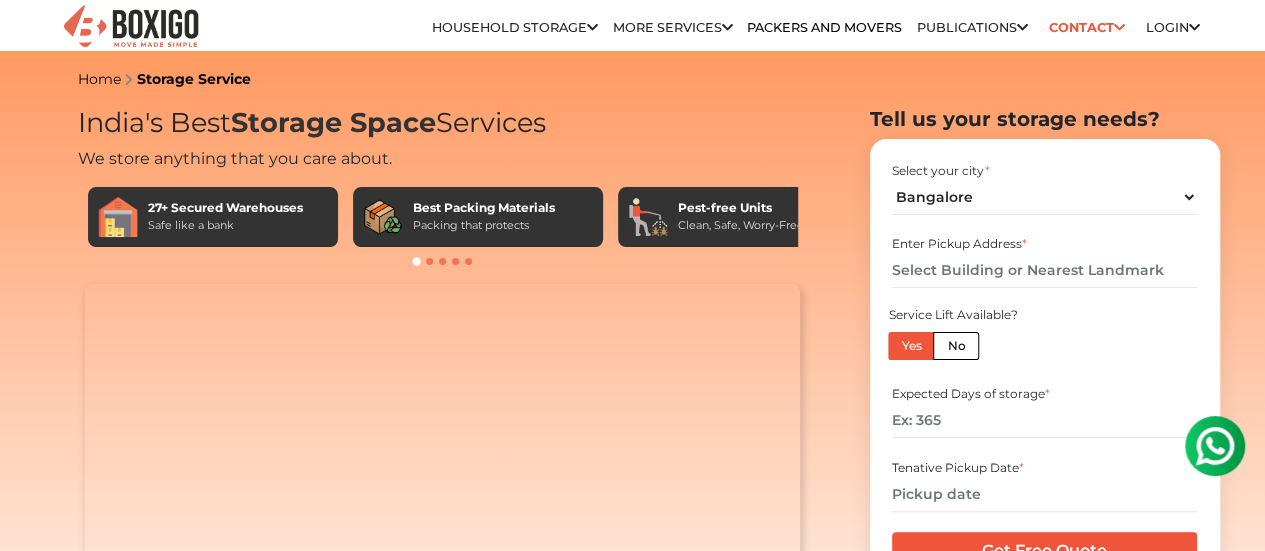 click on "No" at bounding box center (956, 346) 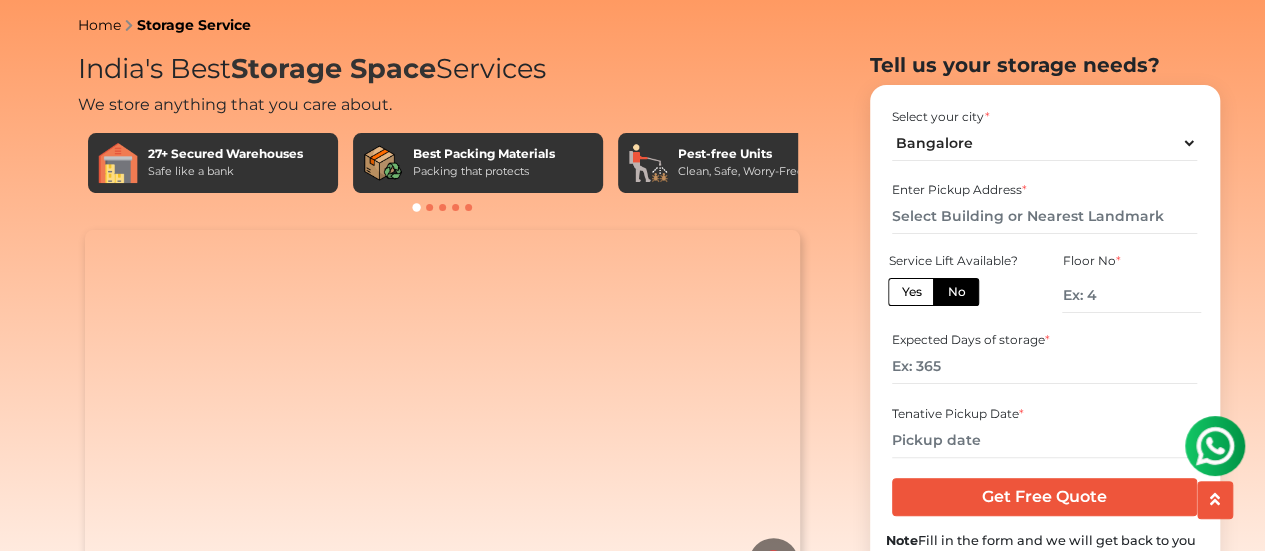 scroll, scrollTop: 78, scrollLeft: 0, axis: vertical 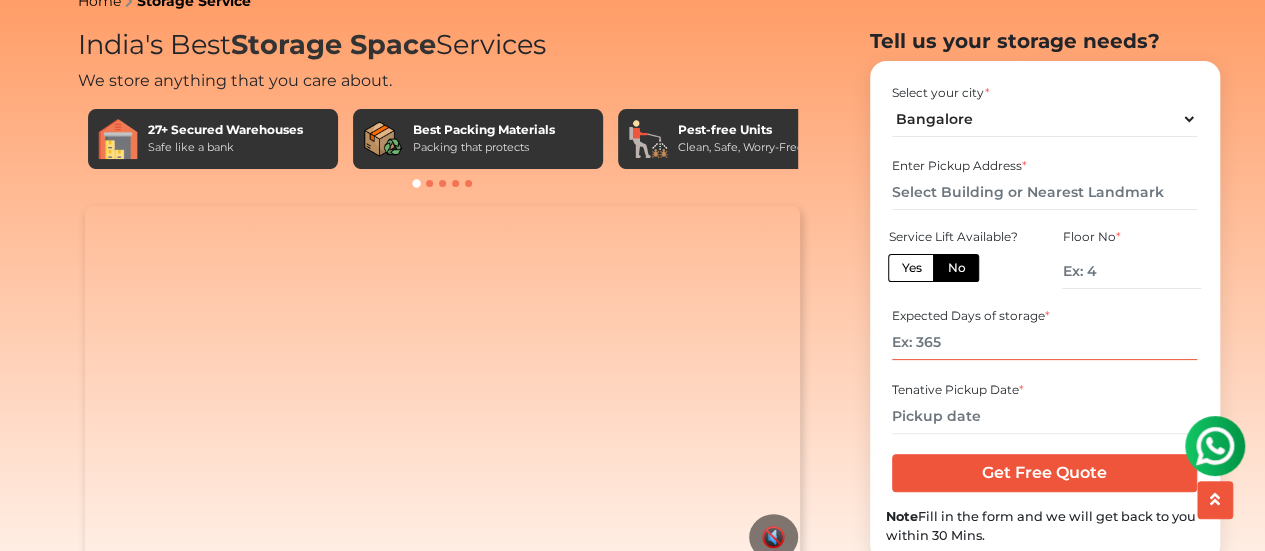 click at bounding box center [1044, 342] 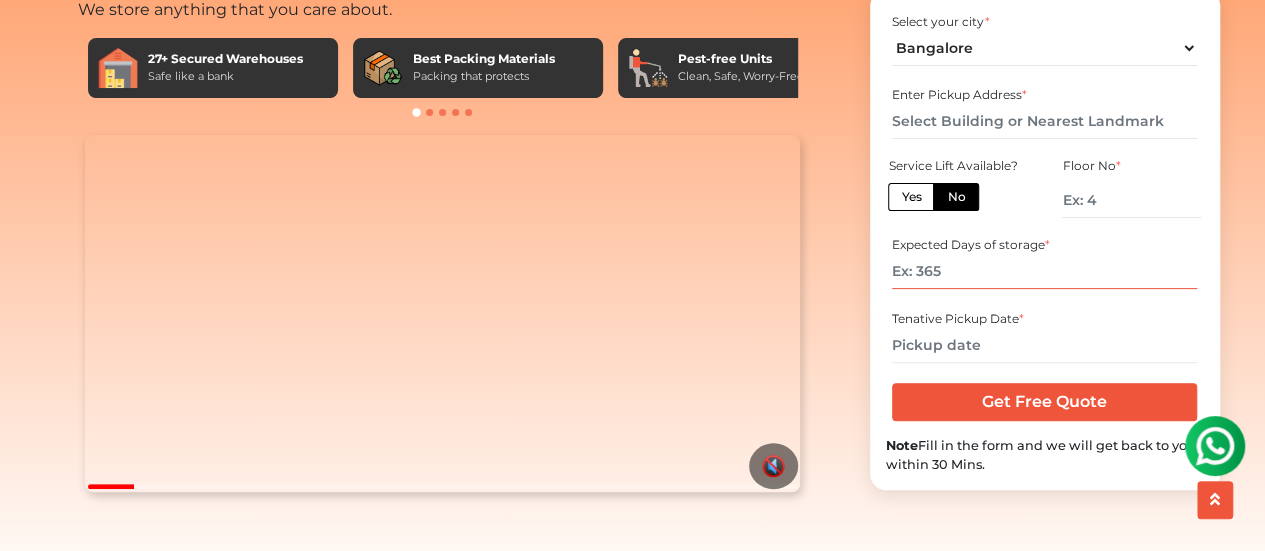 scroll, scrollTop: 140, scrollLeft: 0, axis: vertical 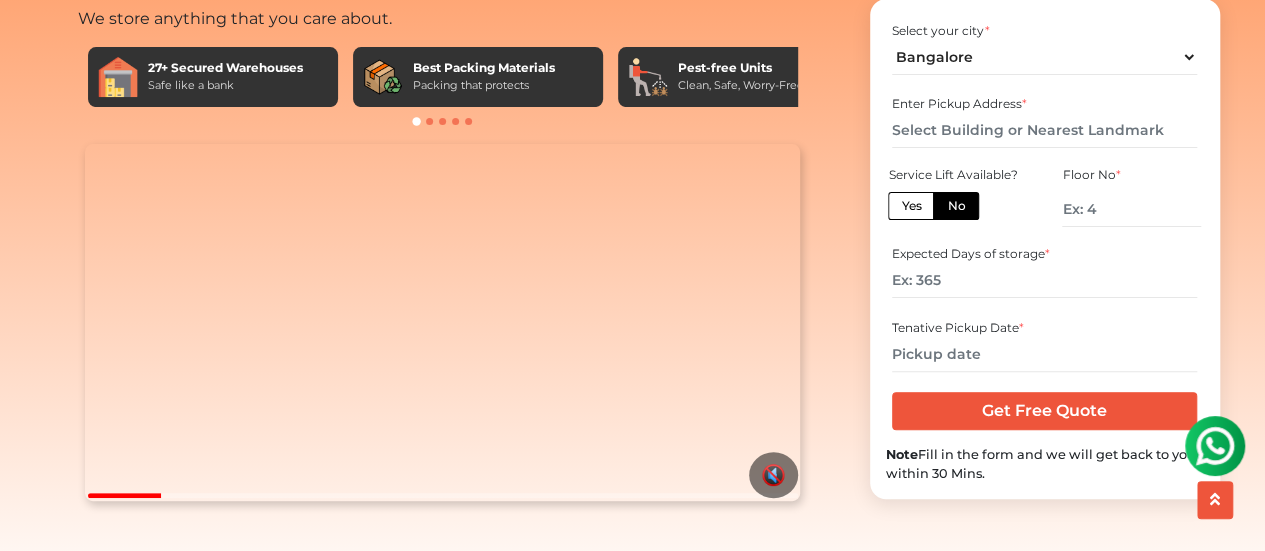 click on "Yes" at bounding box center (911, 206) 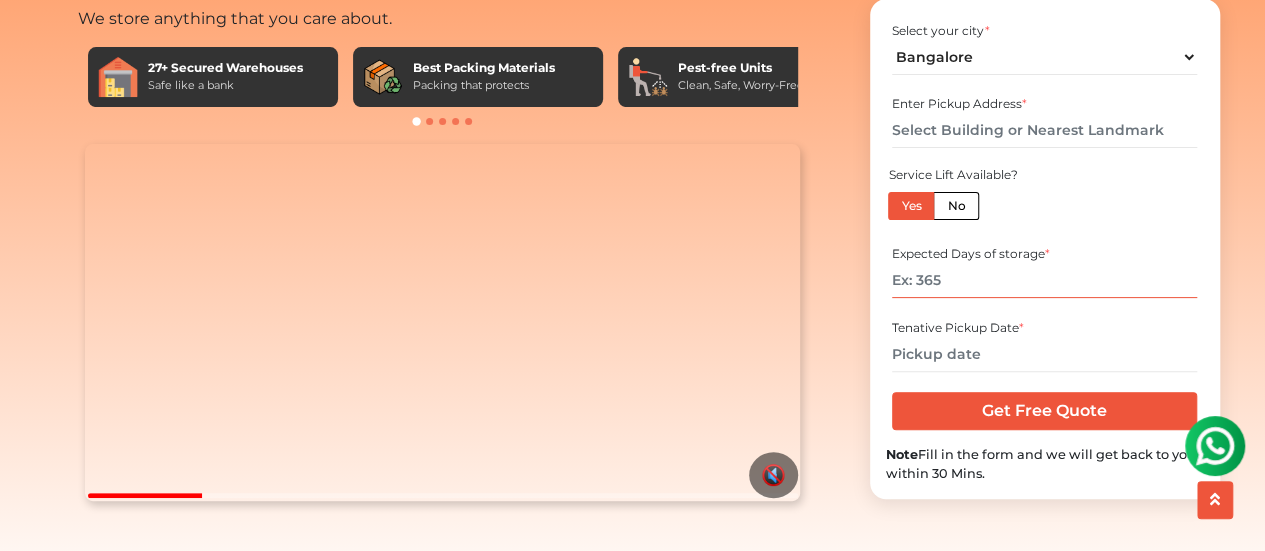 click at bounding box center (1044, 280) 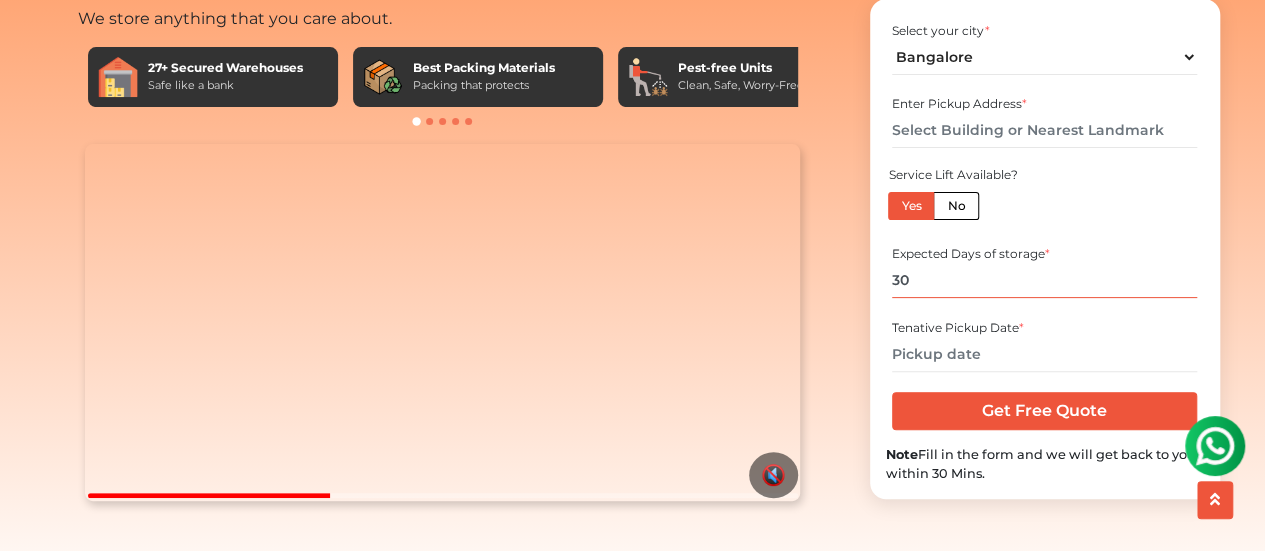 type on "30" 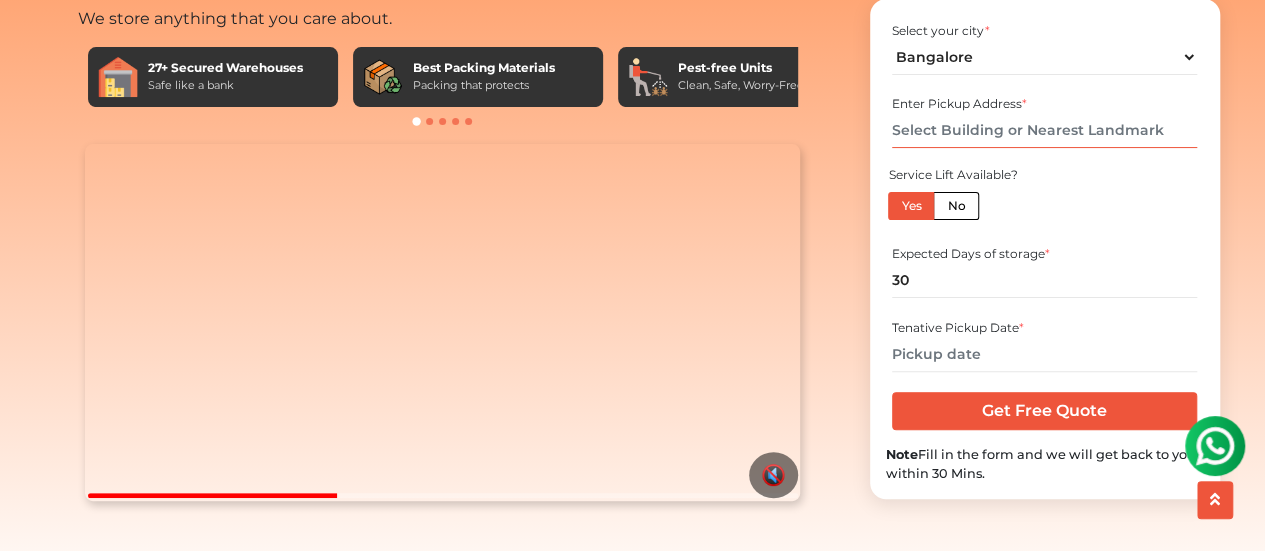 click at bounding box center (1044, 130) 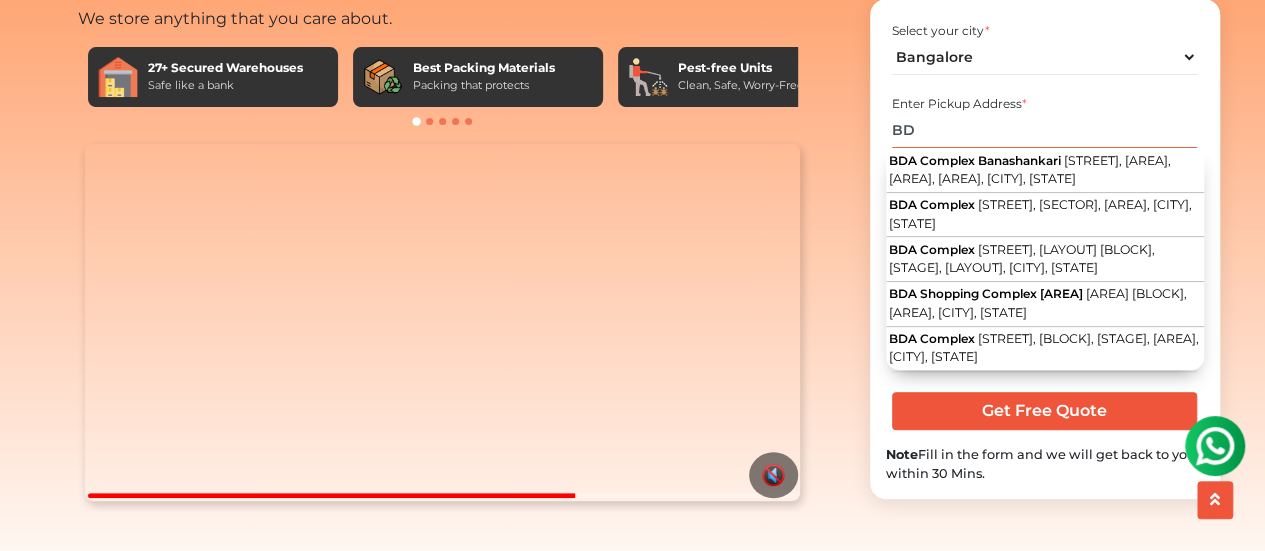 type on "B" 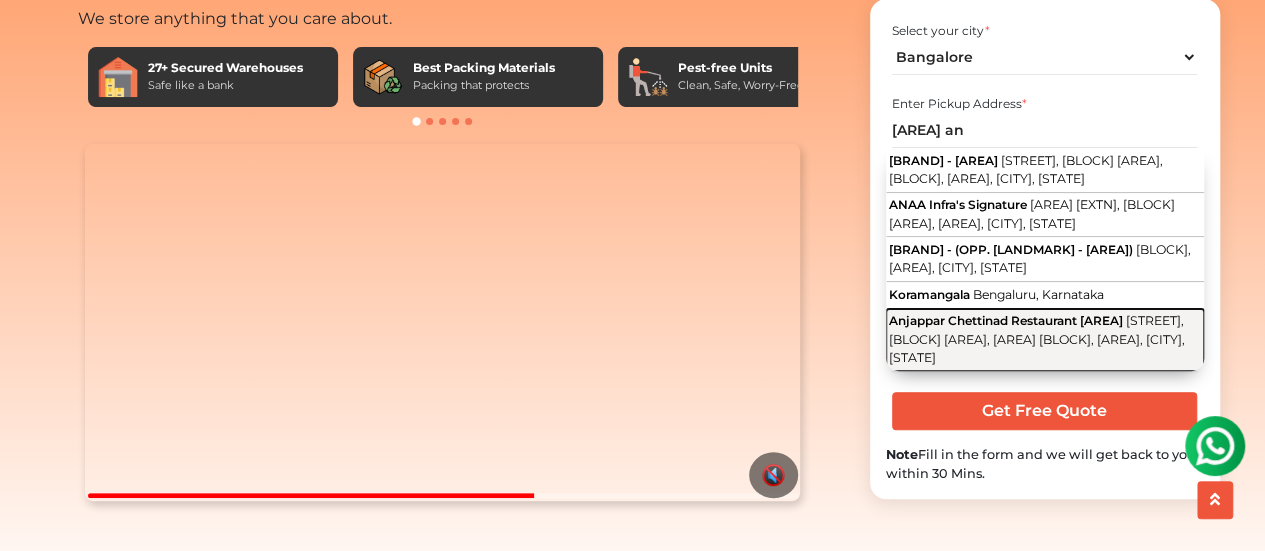 click on "Anjappar Chettinad Restaurant Koramangala" at bounding box center [1006, 320] 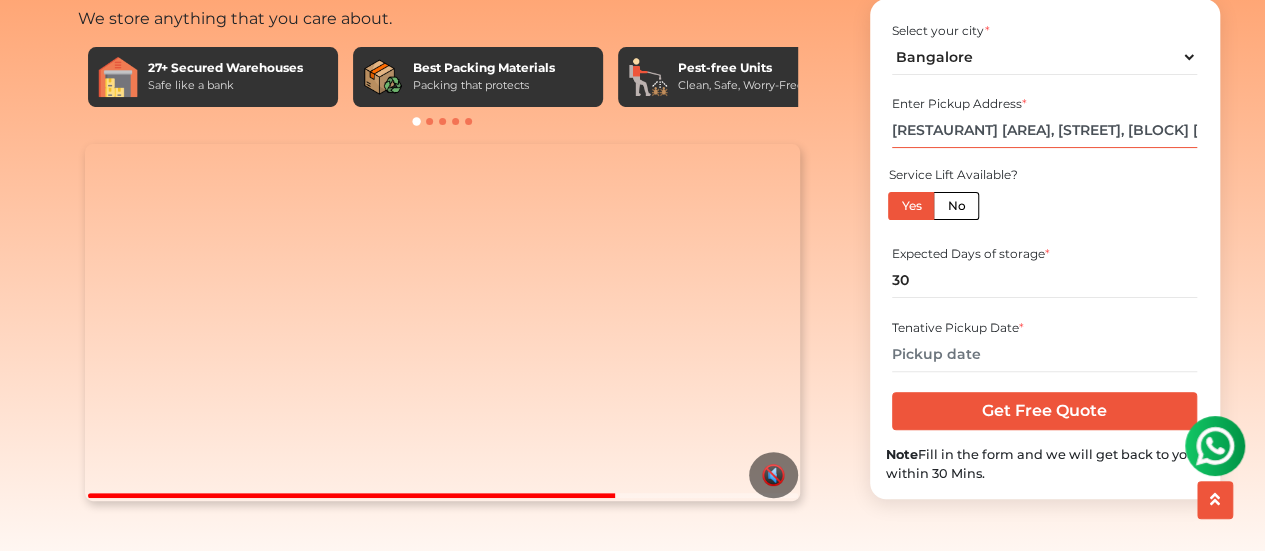 click on "Anjappar Chettinad Restaurant Koramangala, 4th Cross Road, KHB Block Koramangala, Koramangala 4-B Block, Koramangala, Bengaluru, Karnataka" at bounding box center (1044, 130) 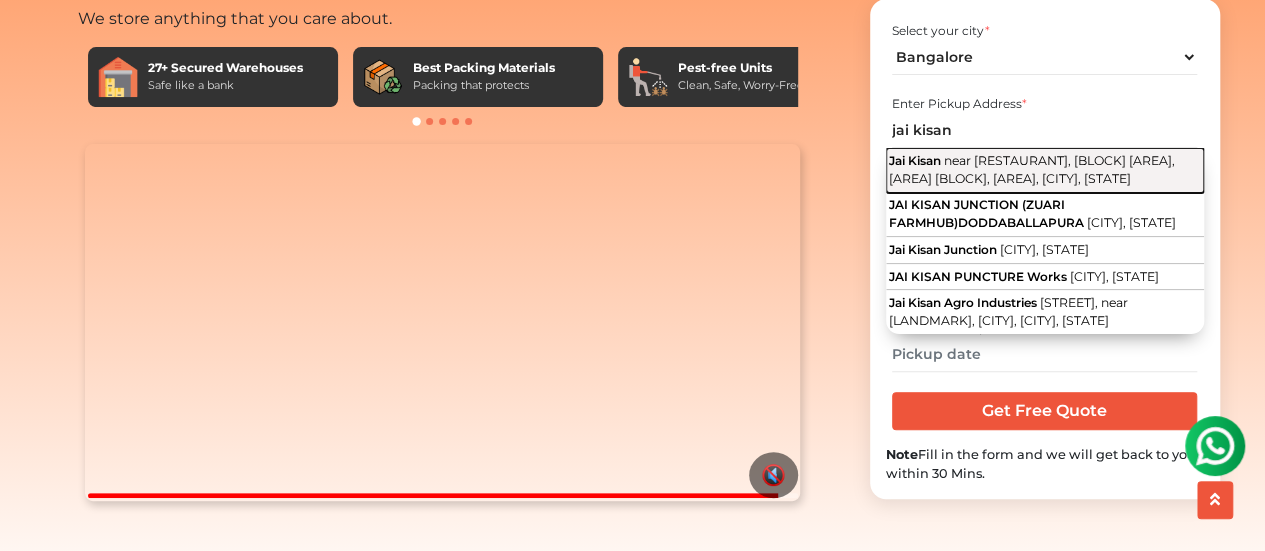 click on "Jai Kisan
near Anjappar Chettinad Restaurant, KHB Block Koramangala, Koramangala 4-B Block, Koramangala, Bengaluru, Karnataka" at bounding box center (1045, 170) 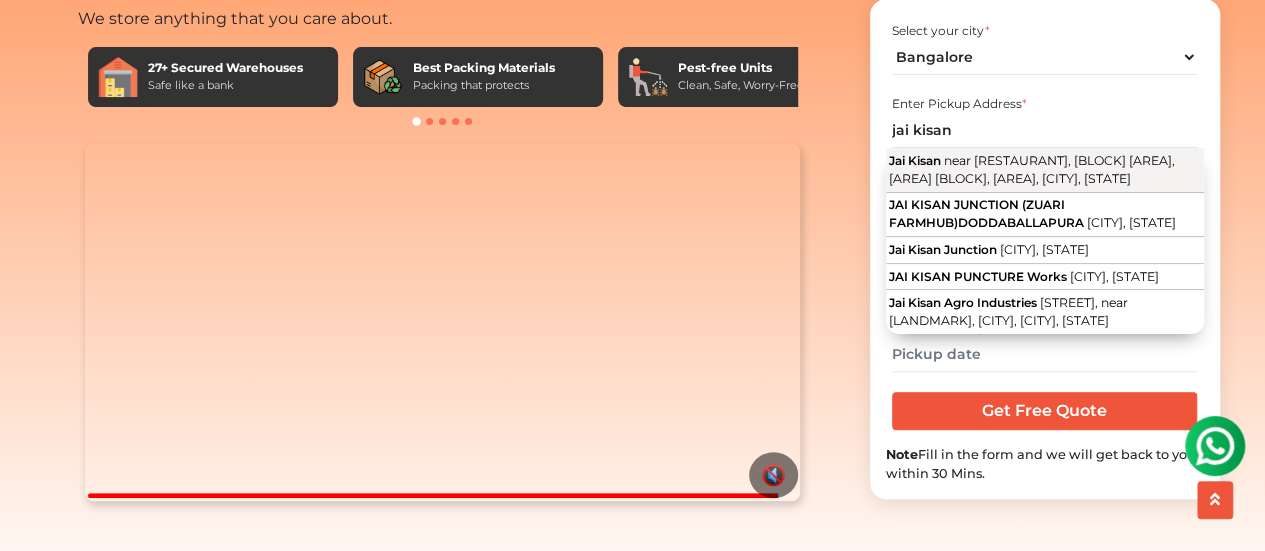 type on "Jai Kisan, near Anjappar Chettinad Restaurant, KHB Block Koramangala, Koramangala 4-B Block, Koramangala, Bengaluru, Karnataka" 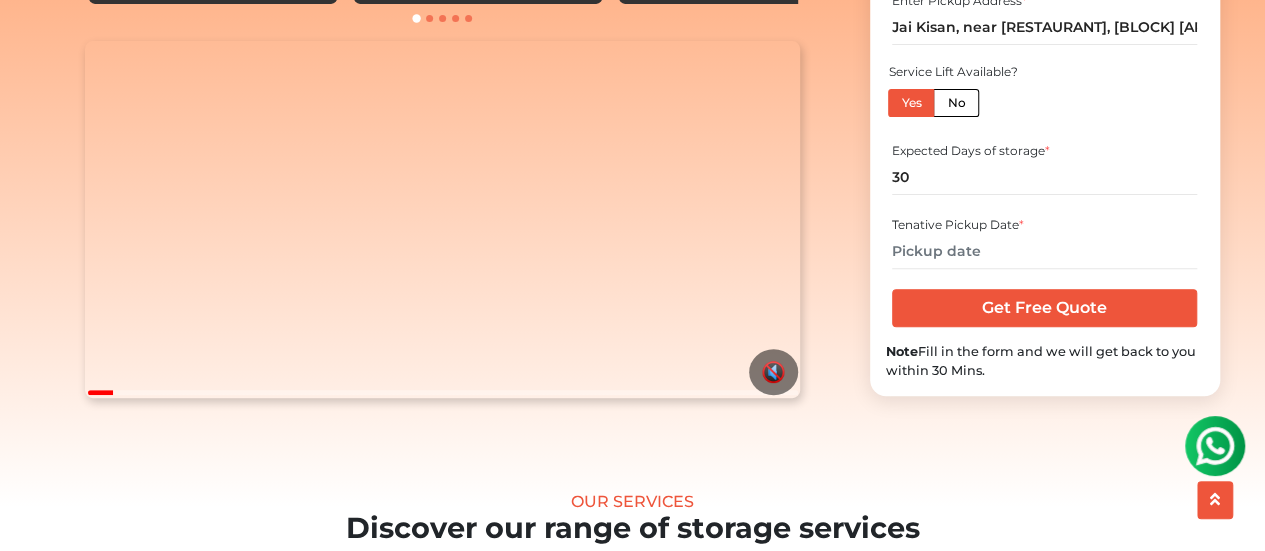 scroll, scrollTop: 245, scrollLeft: 0, axis: vertical 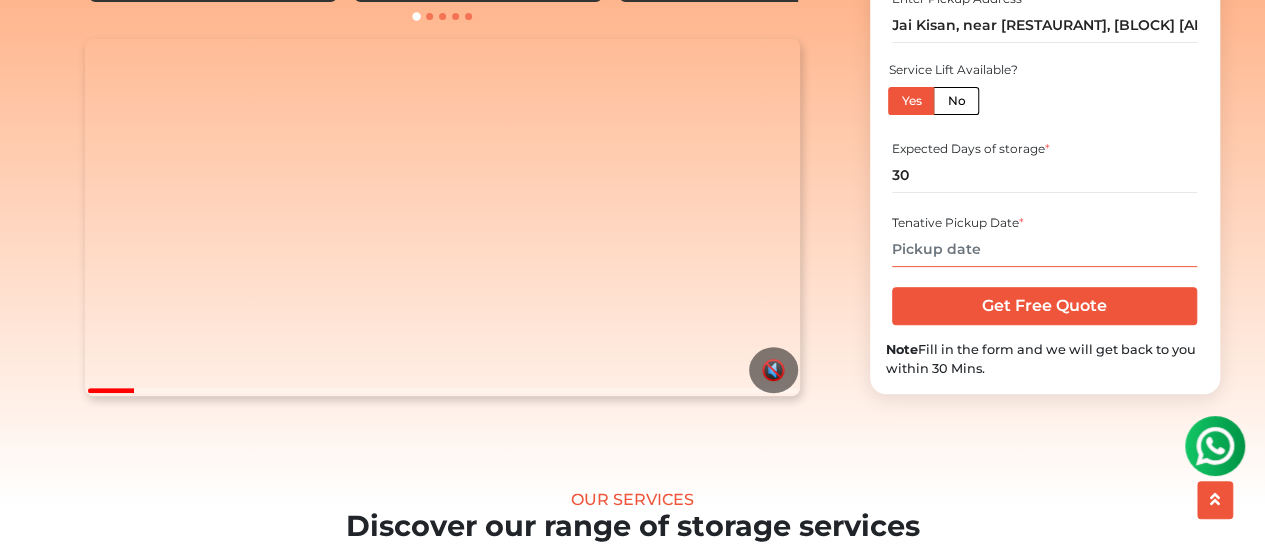 click at bounding box center [1044, 249] 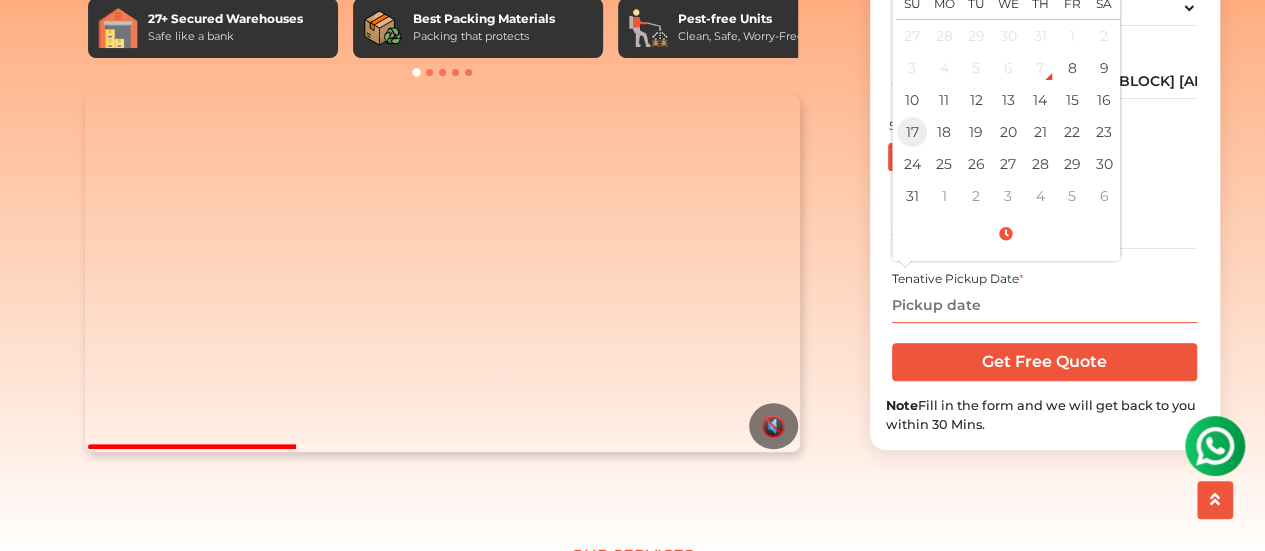 scroll, scrollTop: 188, scrollLeft: 0, axis: vertical 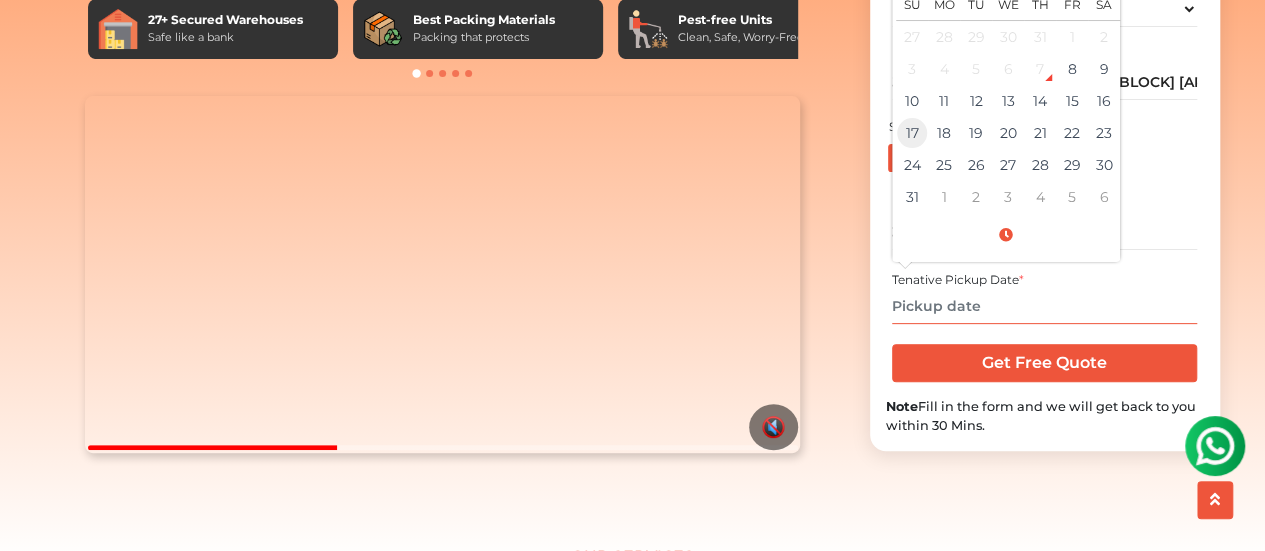 click on "17" at bounding box center [912, 133] 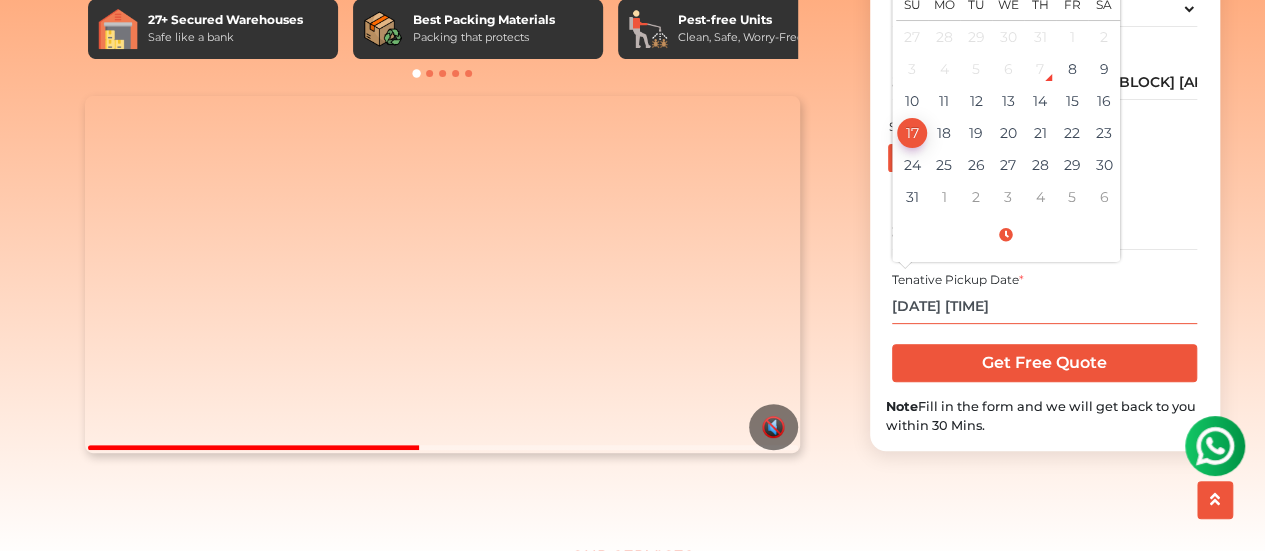 click on "08/17/2025 12:00 AM" at bounding box center [1044, 306] 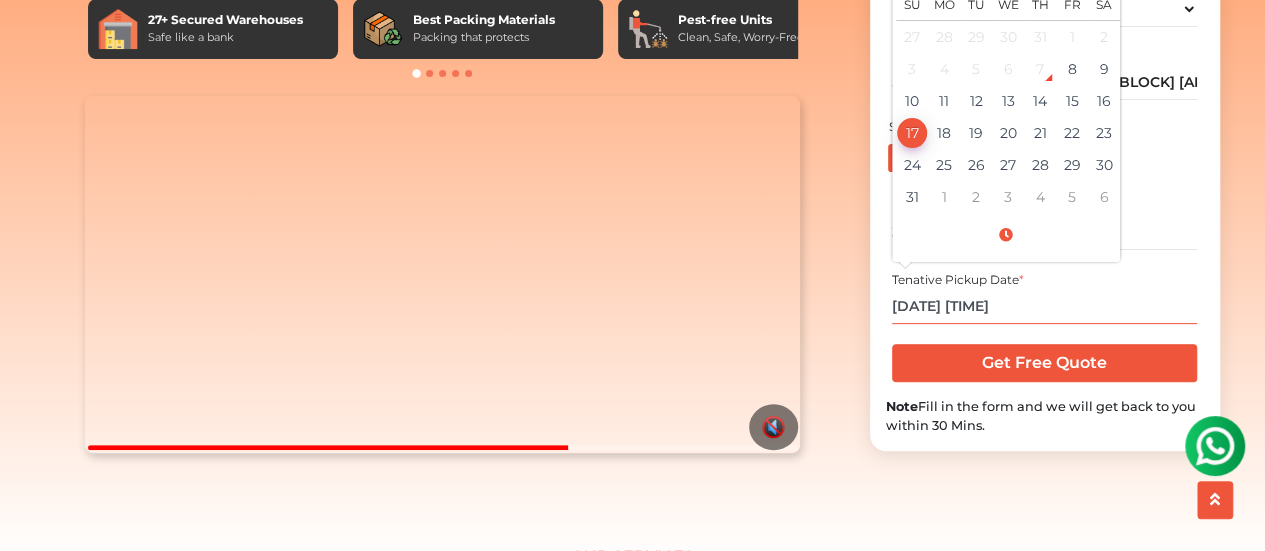 type on "08/17/2025 11:00 AM" 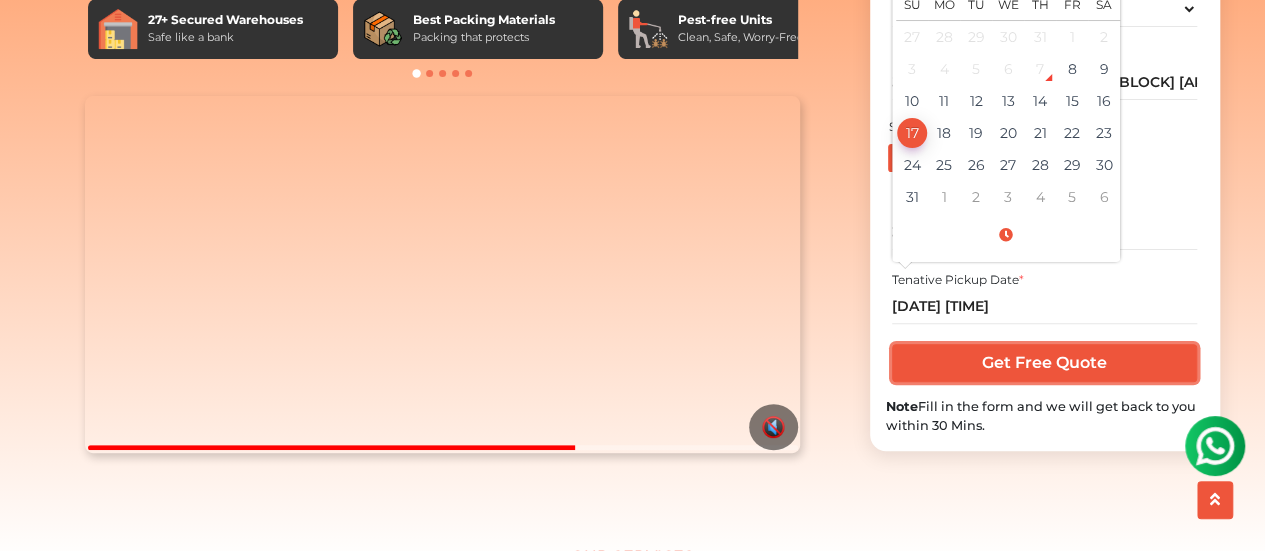 click on "Get Free Quote" at bounding box center [1044, 363] 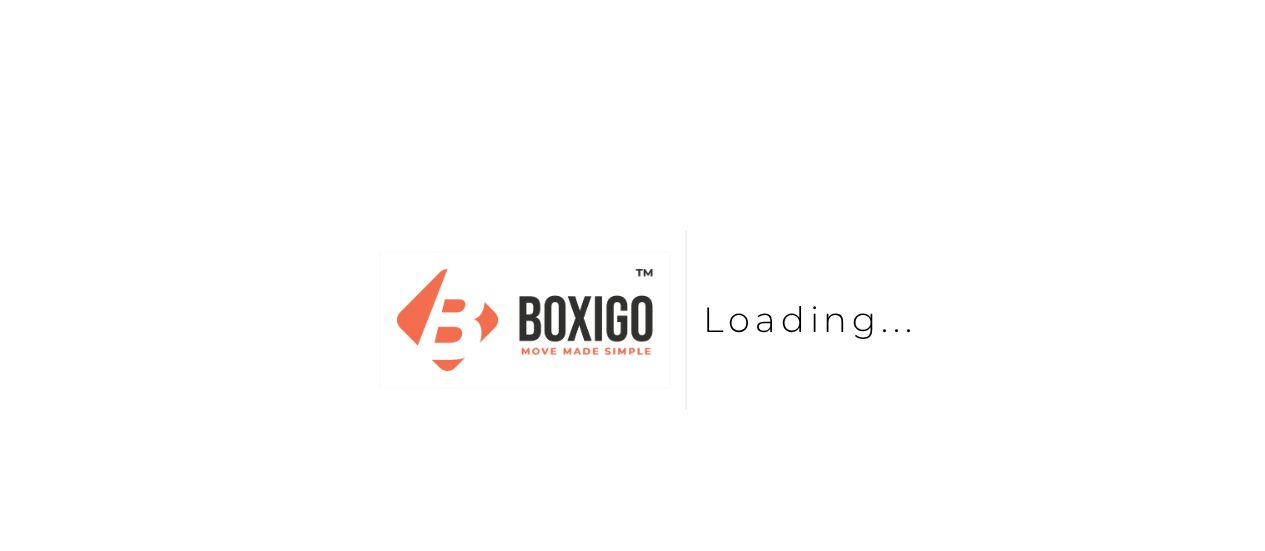 scroll, scrollTop: 0, scrollLeft: 0, axis: both 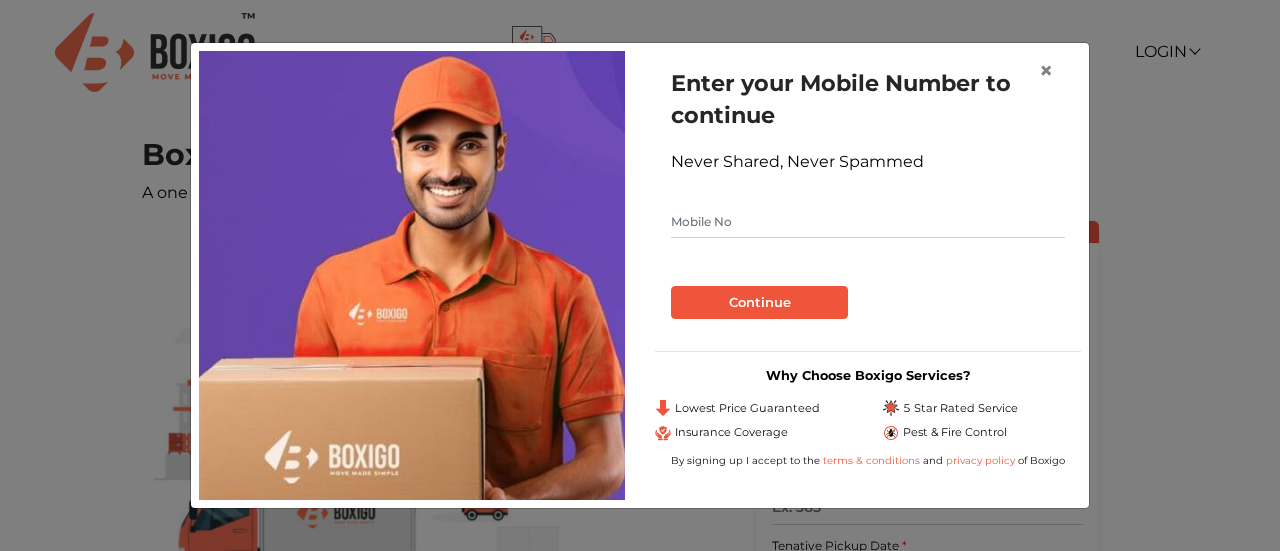 click at bounding box center (868, 222) 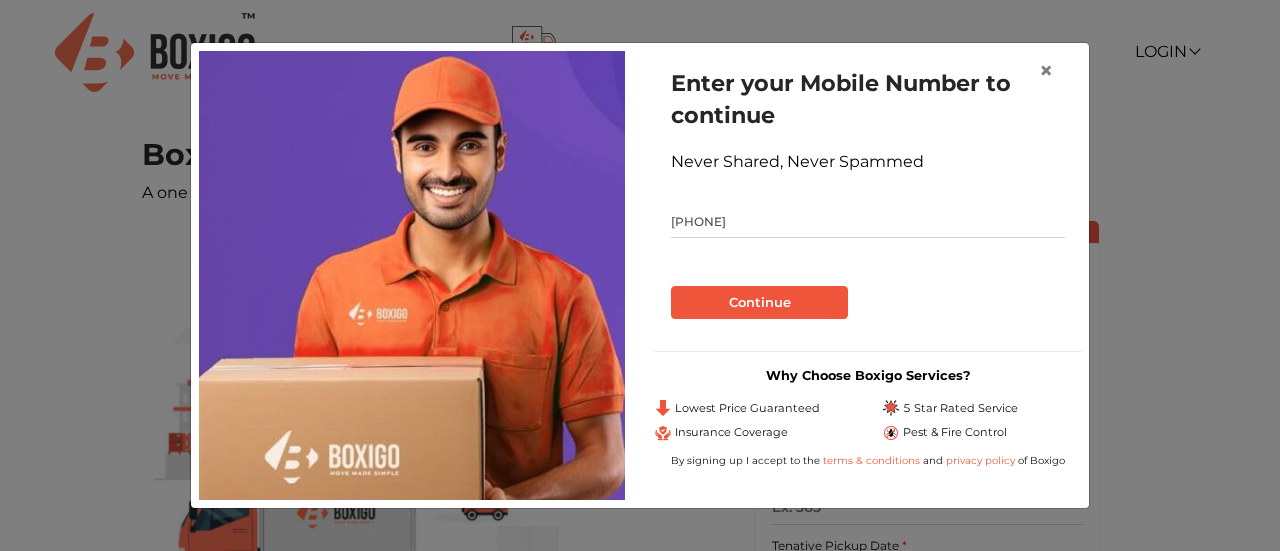 type on "9787211169" 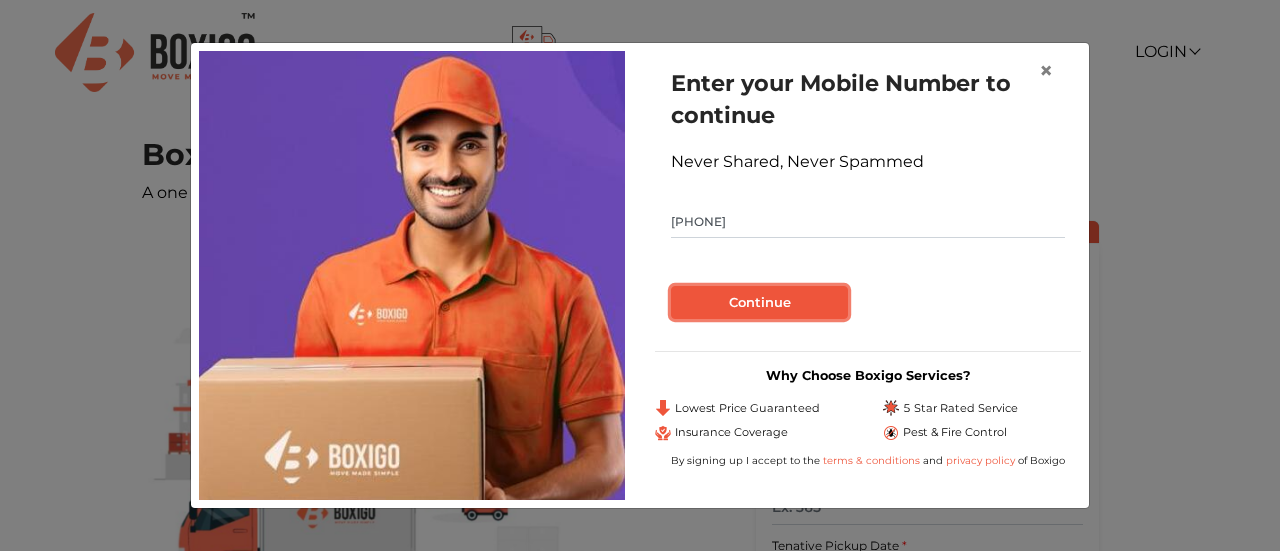click on "Continue" at bounding box center [759, 303] 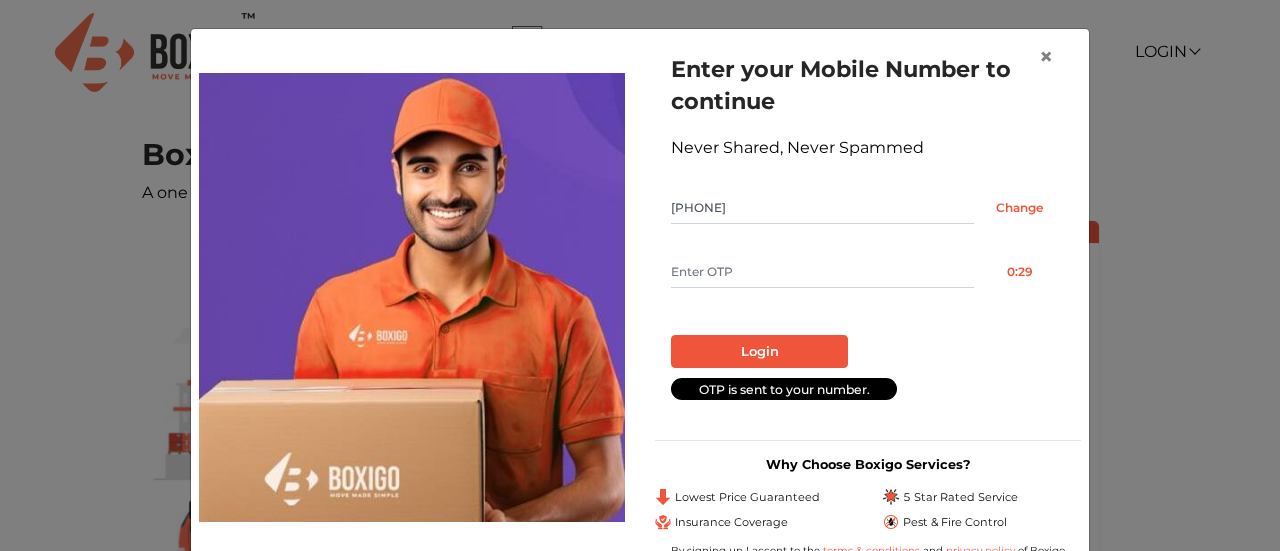 click at bounding box center (822, 272) 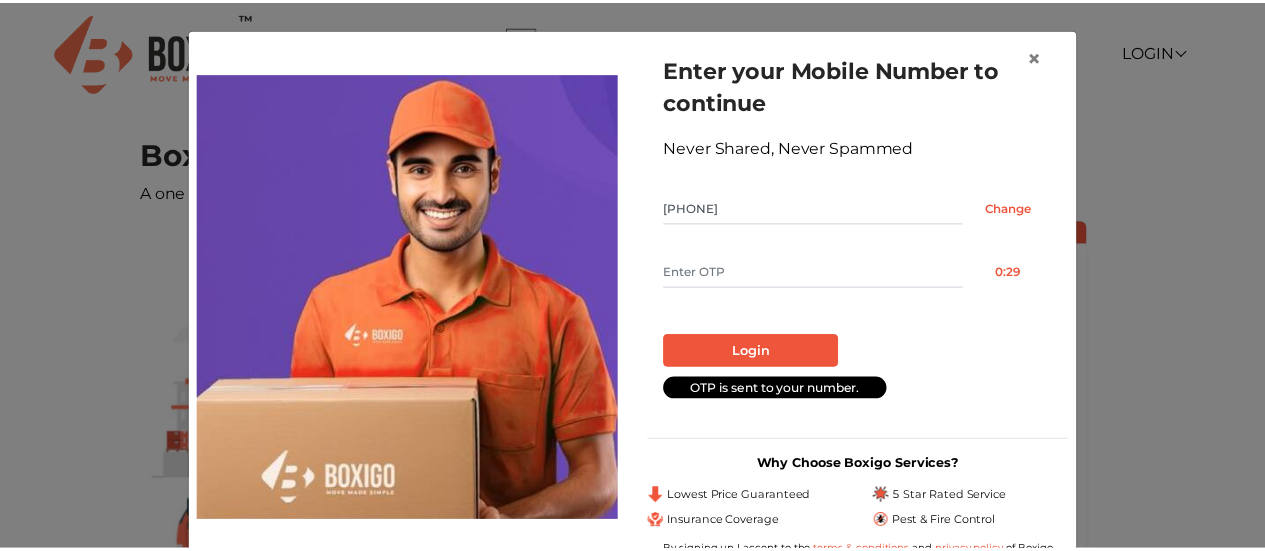 scroll, scrollTop: 42, scrollLeft: 0, axis: vertical 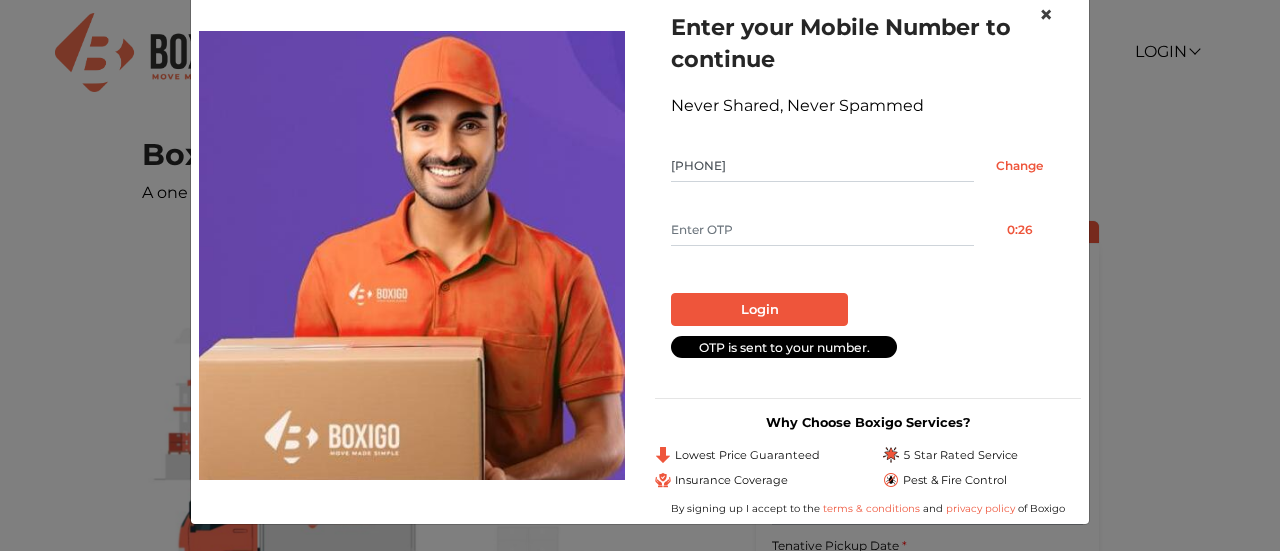 click on "×" at bounding box center (1046, 14) 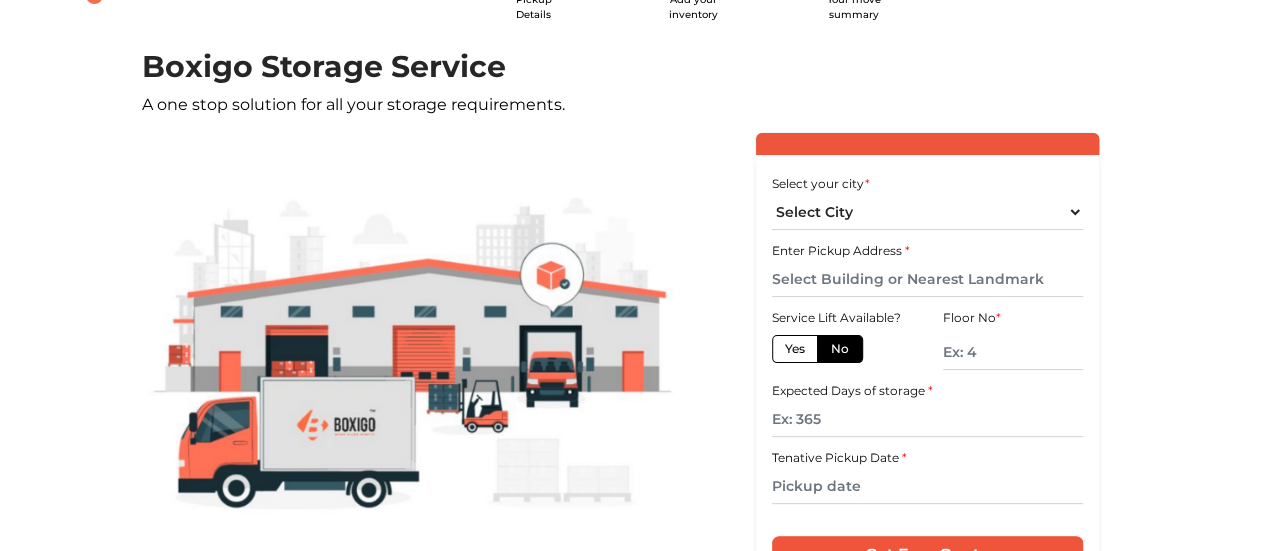 scroll, scrollTop: 289, scrollLeft: 0, axis: vertical 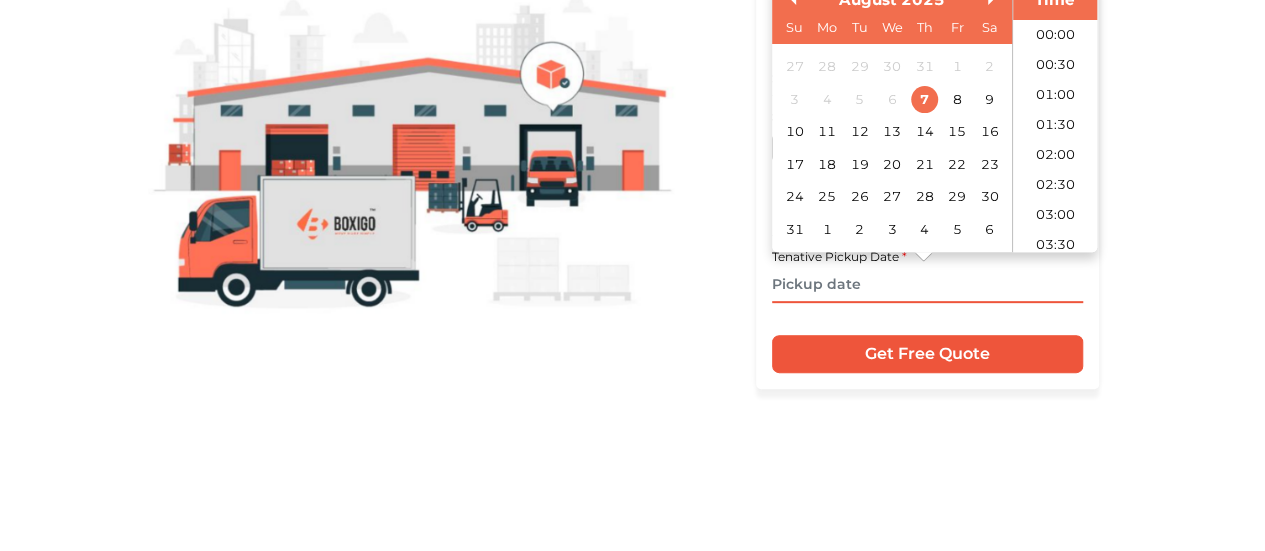 click at bounding box center (928, 285) 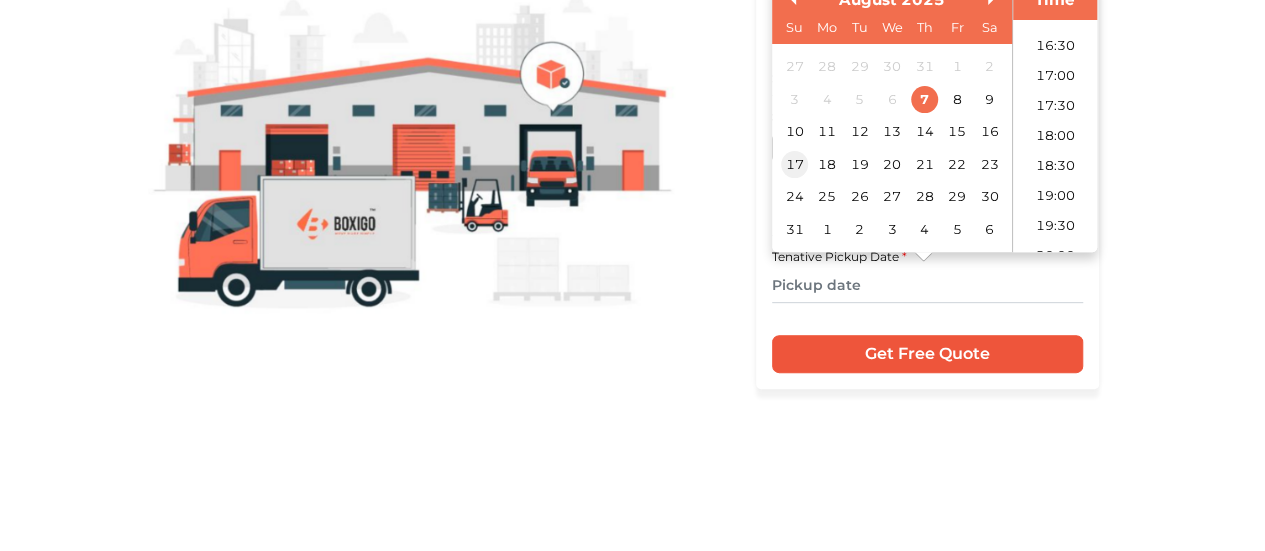 click on "17" at bounding box center (794, 163) 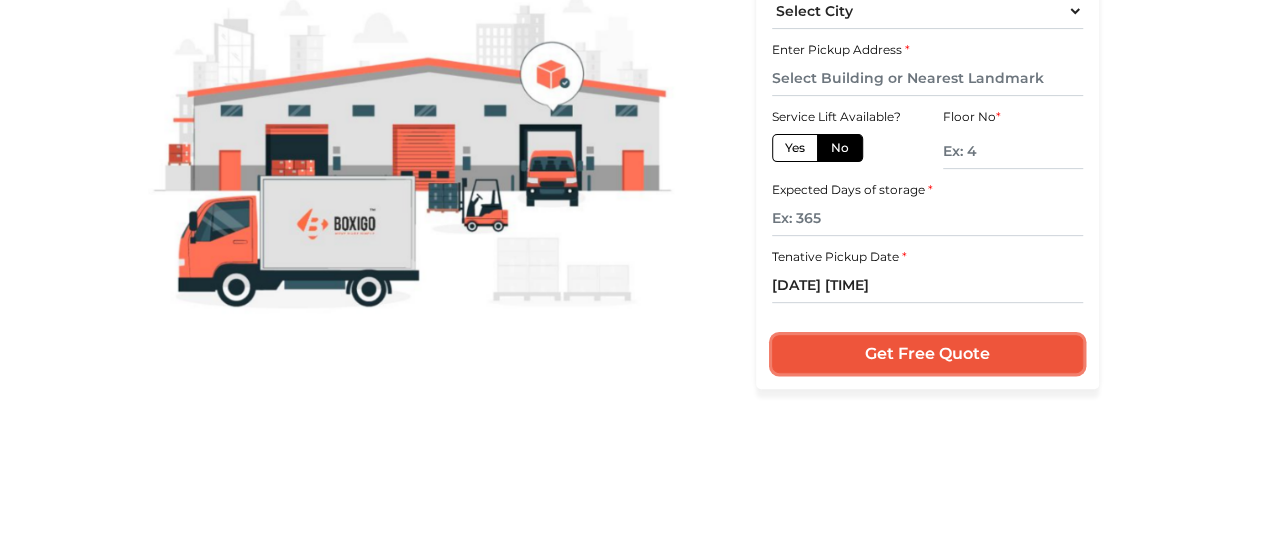click on "Get Free Quote" at bounding box center (928, 354) 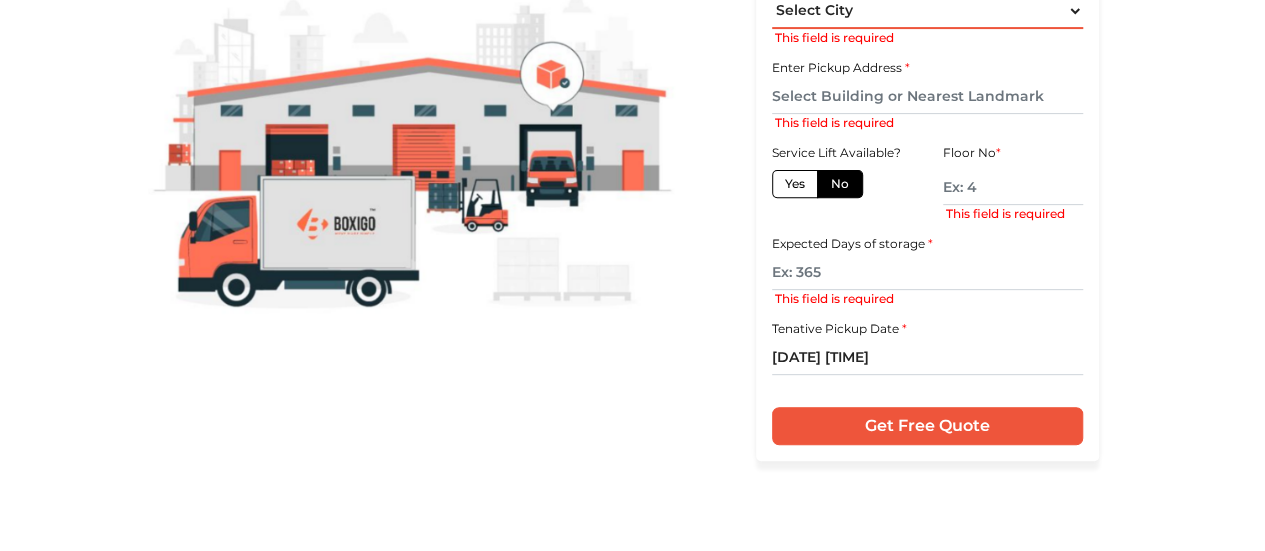 scroll, scrollTop: 282, scrollLeft: 0, axis: vertical 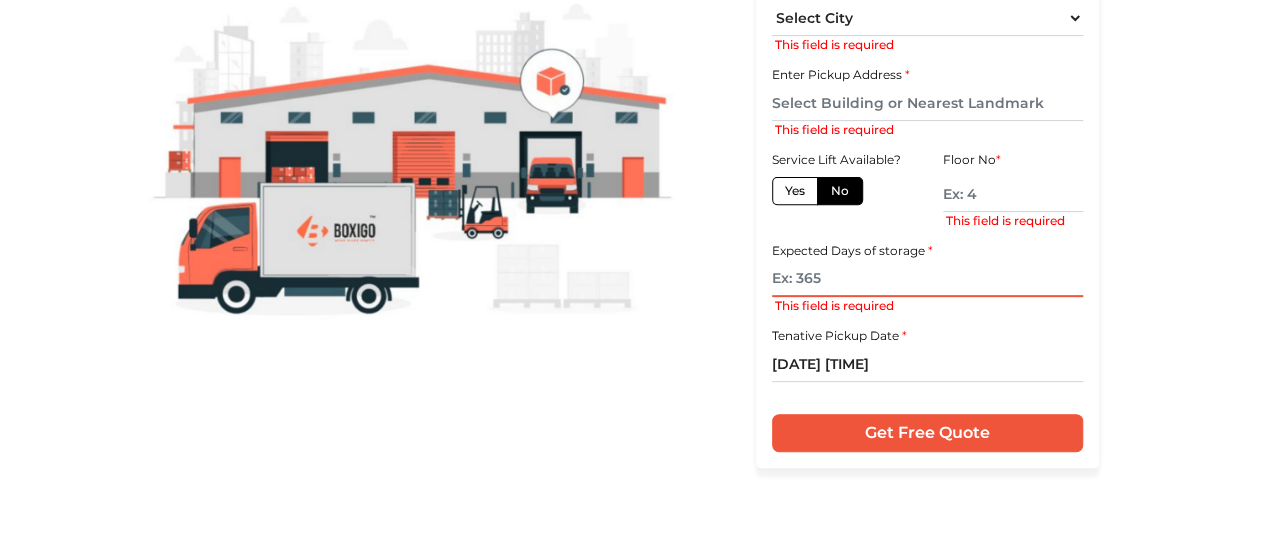 click at bounding box center (928, 279) 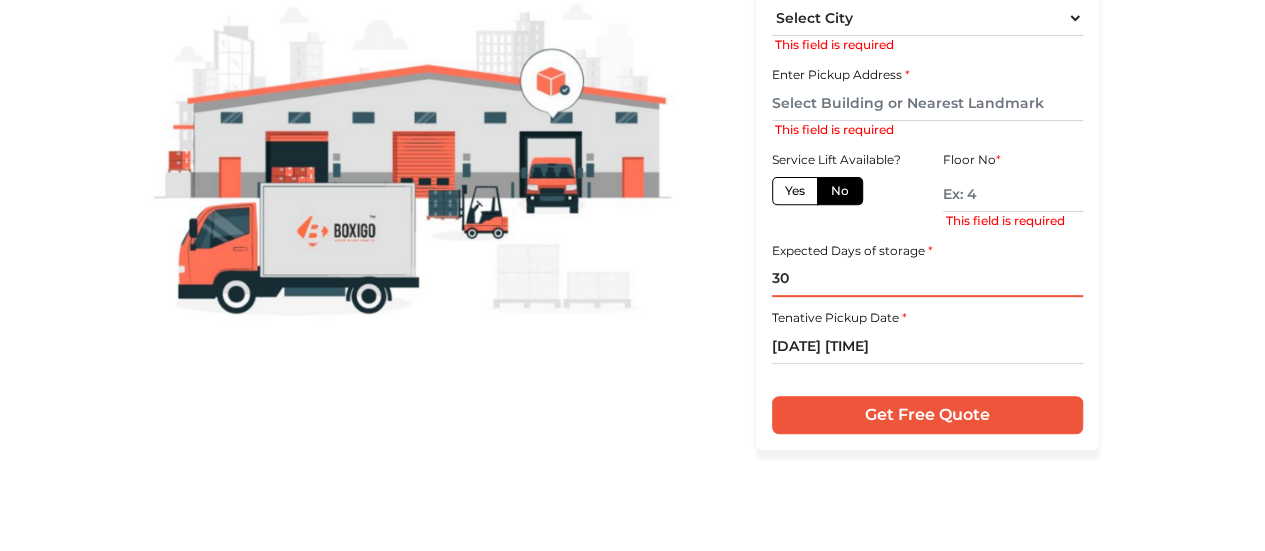 type on "30" 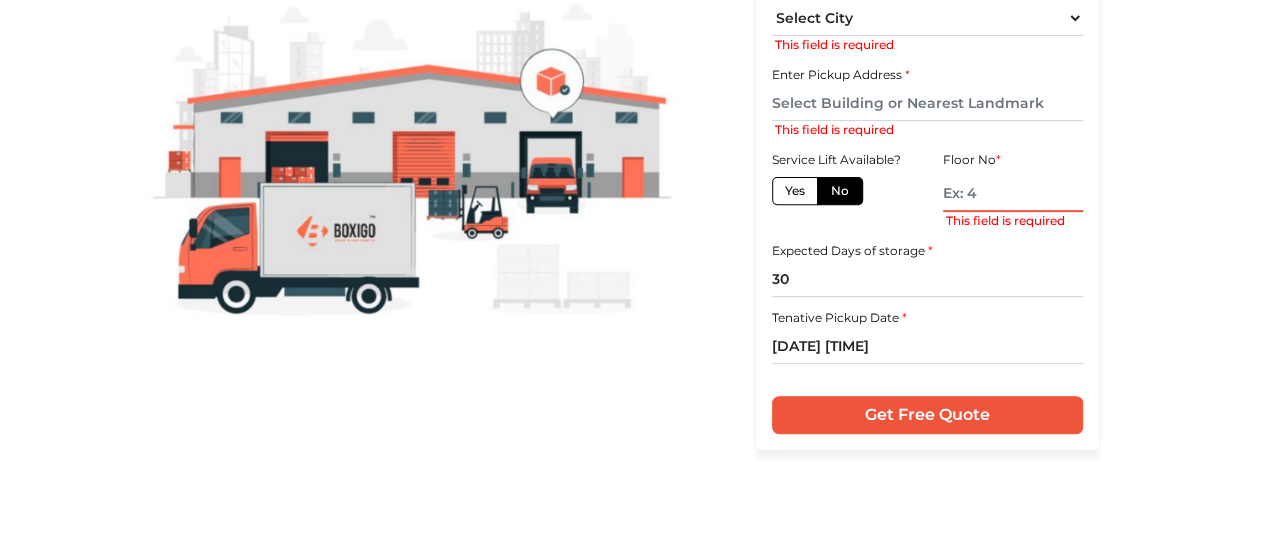 click at bounding box center [1013, 194] 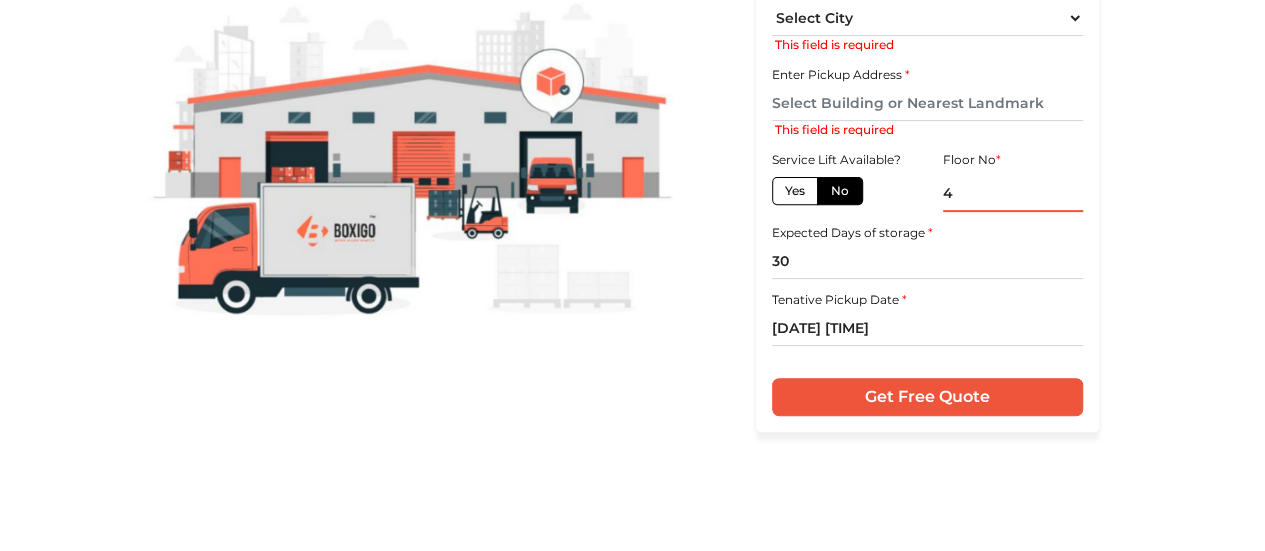 type on "4" 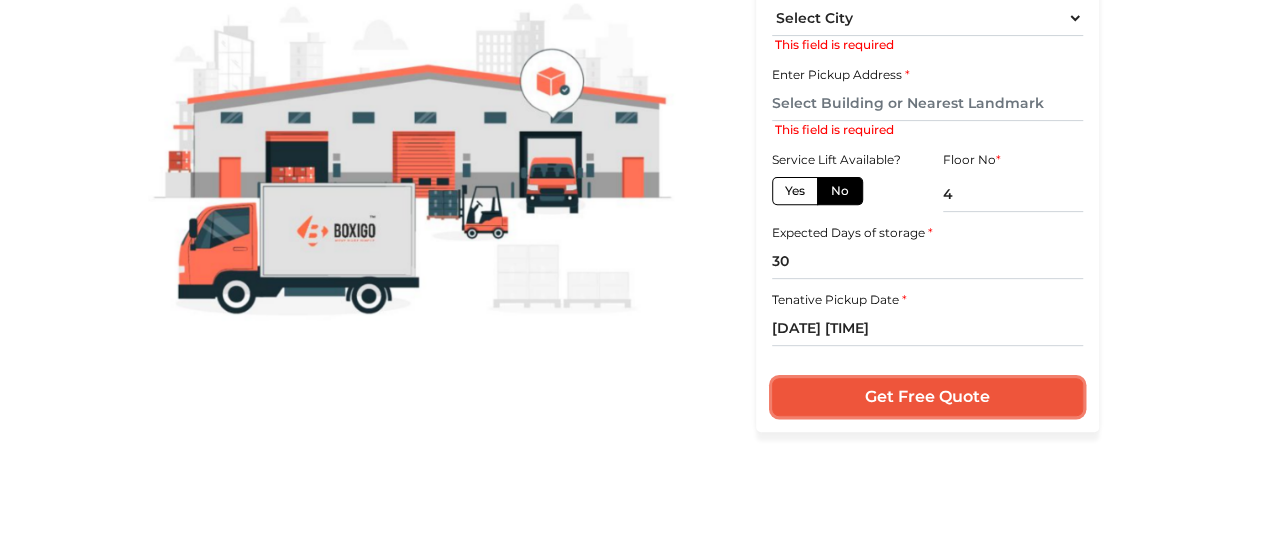 click on "Get Free Quote" at bounding box center [928, 397] 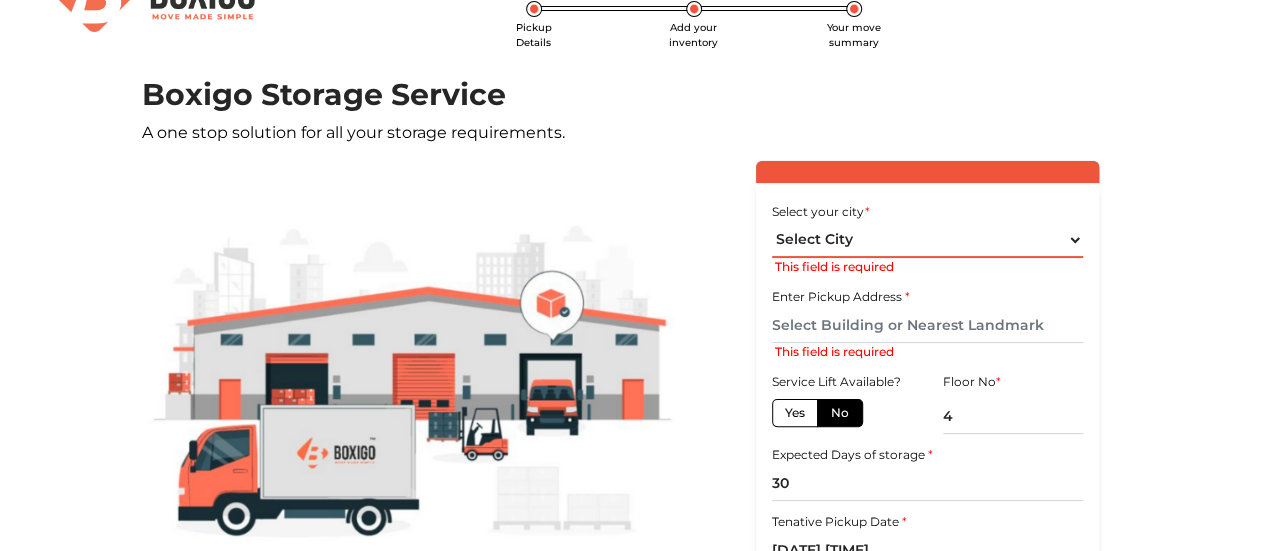 scroll, scrollTop: 54, scrollLeft: 0, axis: vertical 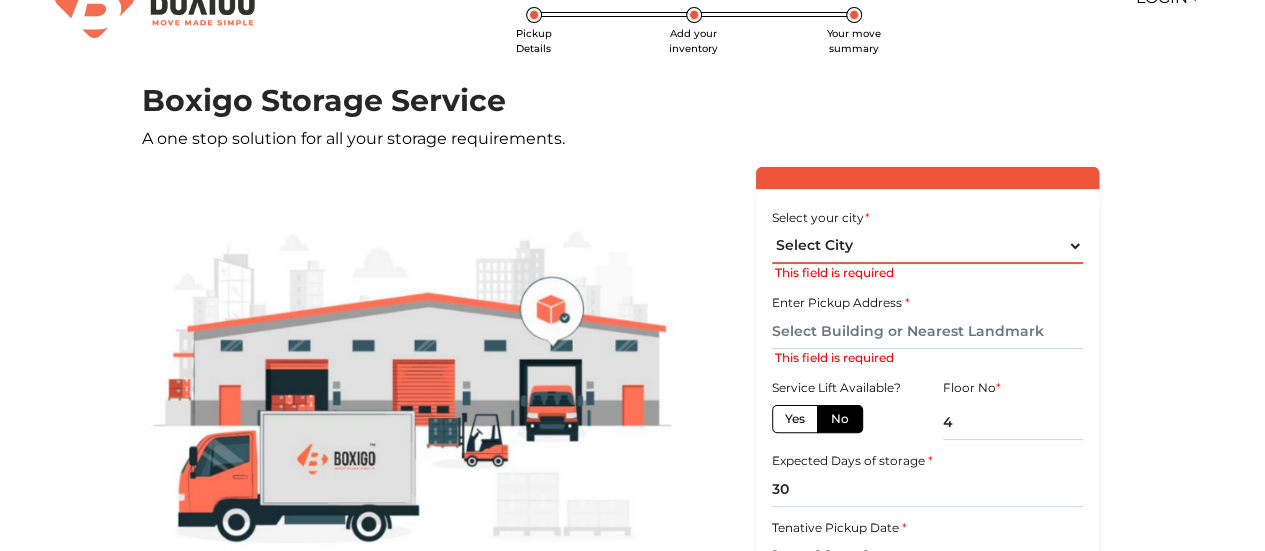 click on "Select City Bangalore Bengaluru Bhopal Bhubaneswar Chennai Coimbatore Cuttack Delhi Gulbarga Gurugram Guwahati Hyderabad Indore Jaipur Kalyan & Dombivali Kochi Kolkata Lucknow Madurai Mangalore Mumbai Mysore Navi Mumbai Noida Patna Pune Raipur Secunderabad Siliguri Srirangam Thane Thiruvananthapuram Vijayawada Visakhapatnam Warangal" at bounding box center (928, 246) 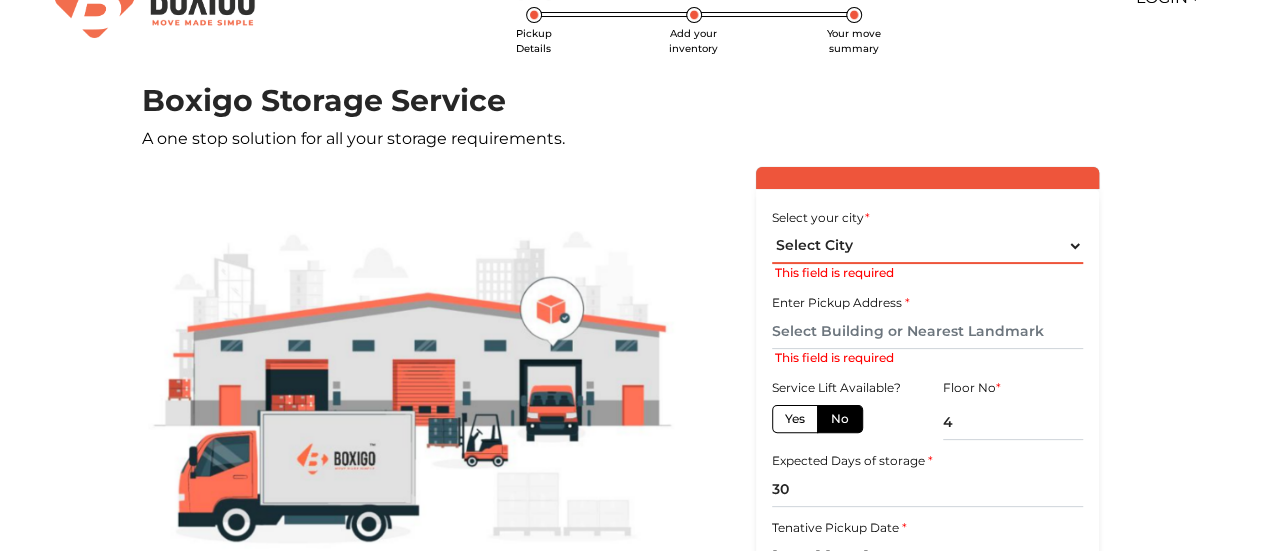 select on "Bangalore" 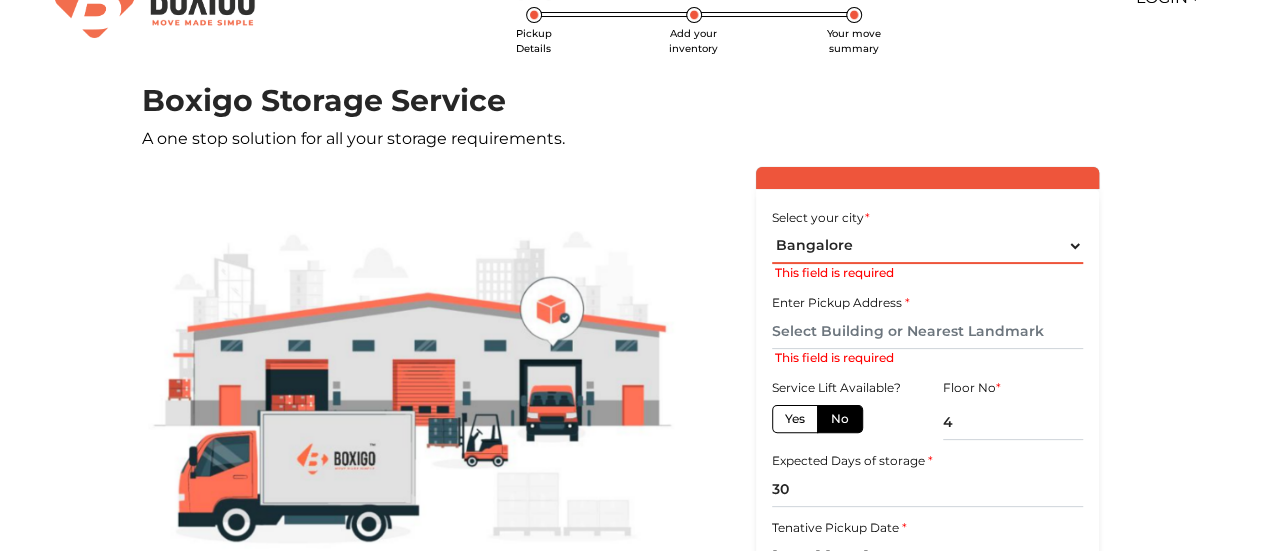 click on "Select City Bangalore Bengaluru Bhopal Bhubaneswar Chennai Coimbatore Cuttack Delhi Gulbarga Gurugram Guwahati Hyderabad Indore Jaipur Kalyan & Dombivali Kochi Kolkata Lucknow Madurai Mangalore Mumbai Mysore Navi Mumbai Noida Patna Pune Raipur Secunderabad Siliguri Srirangam Thane Thiruvananthapuram Vijayawada Visakhapatnam Warangal" at bounding box center (928, 246) 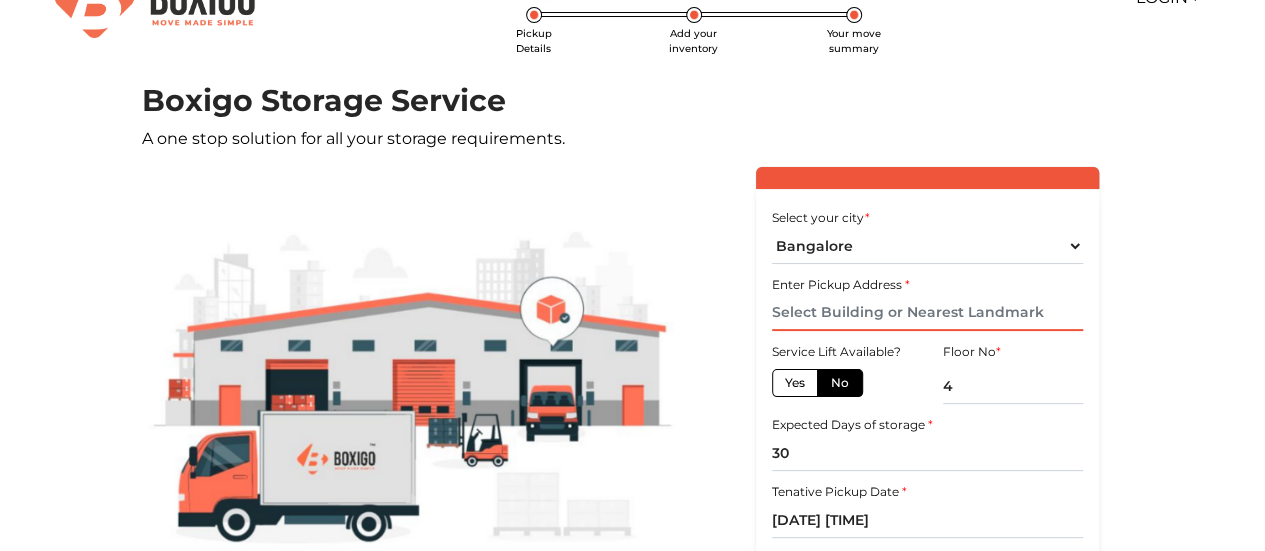 click at bounding box center (928, 313) 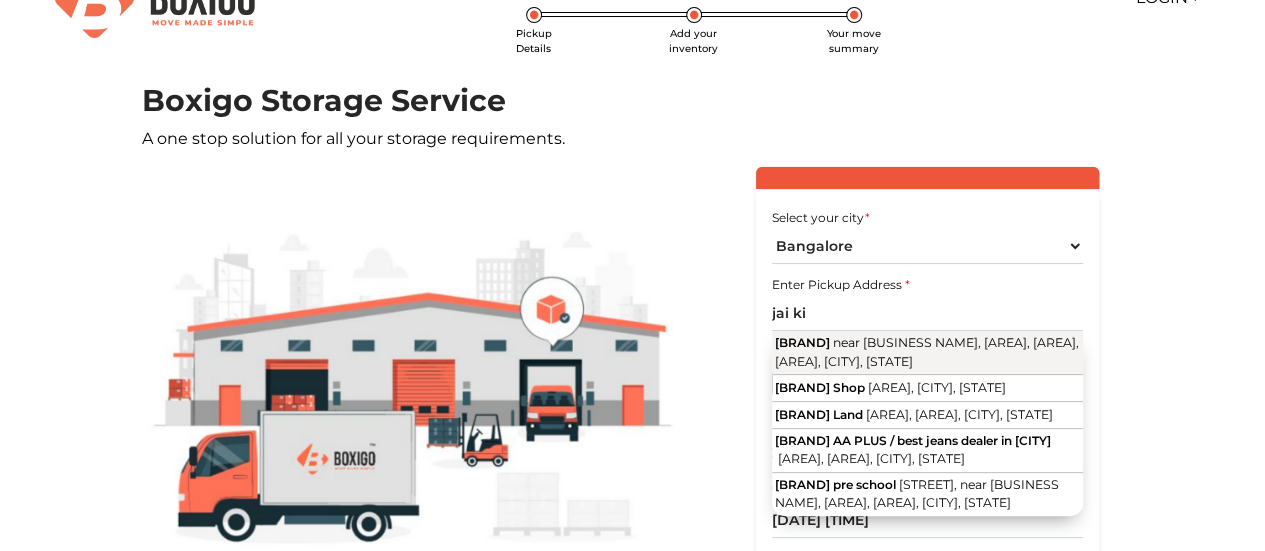 click on "Jai Kisan near Anjappar Chettinad Restaurant, KHB Block Koramangala, Koramangala 4-B Block, Koramangala, Bengaluru, Karnataka" at bounding box center (928, 353) 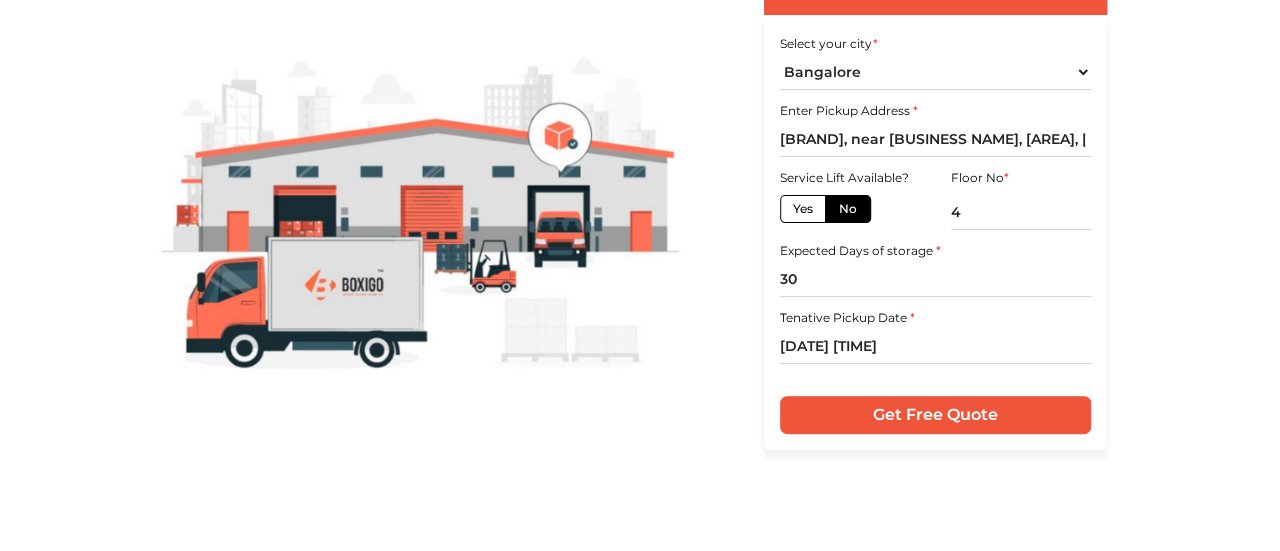 scroll, scrollTop: 234, scrollLeft: 0, axis: vertical 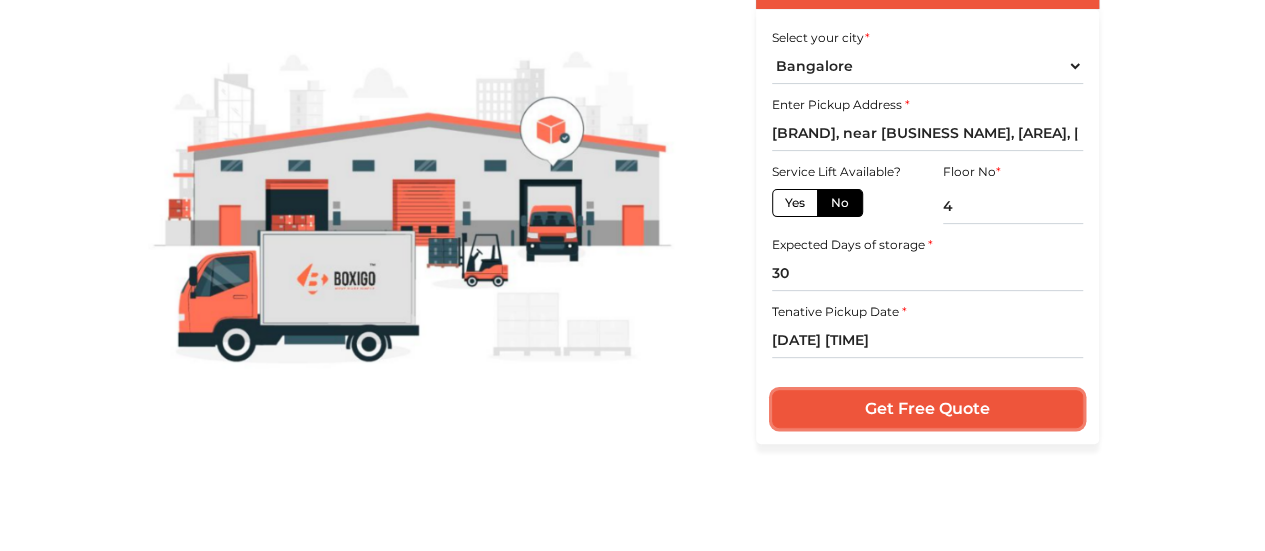 click on "Get Free Quote" at bounding box center (928, 409) 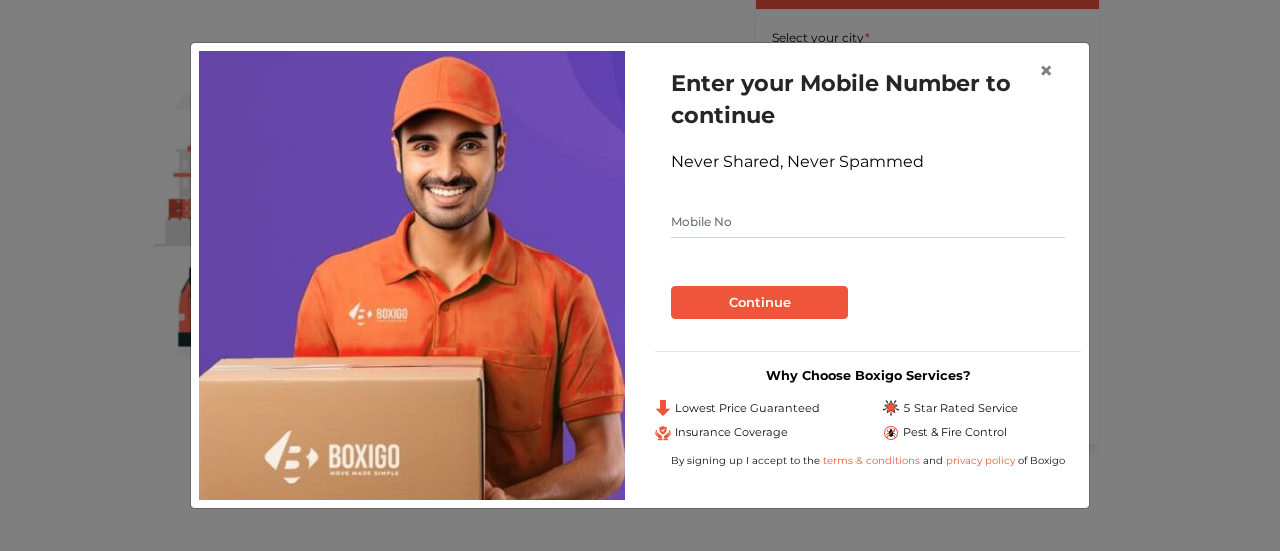 click at bounding box center [868, 222] 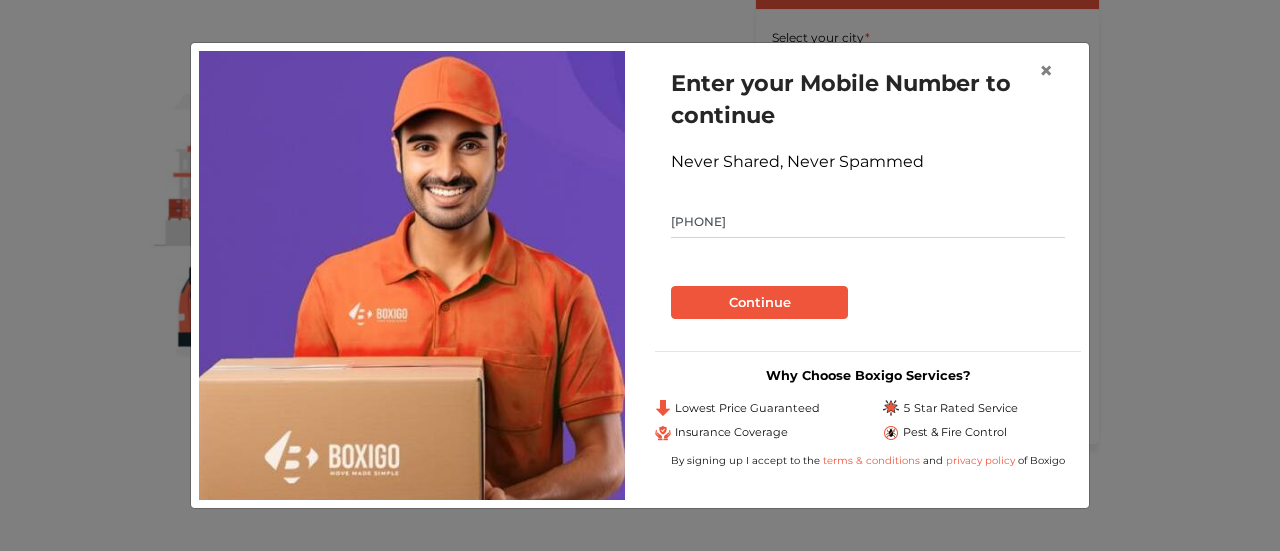 type on "9787211169" 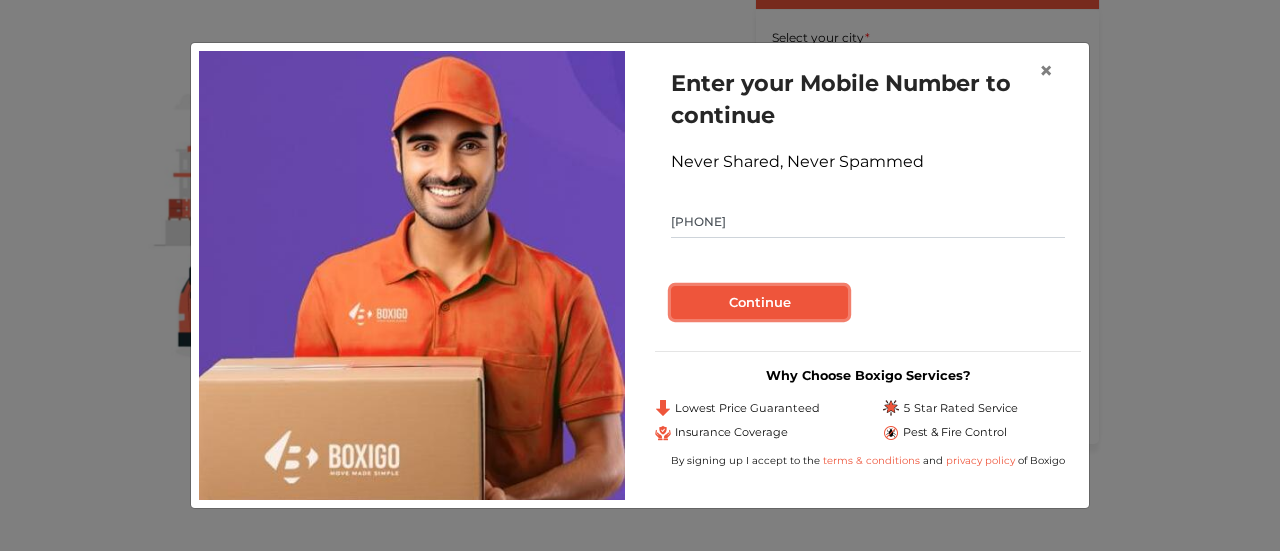 click on "Continue" at bounding box center (759, 303) 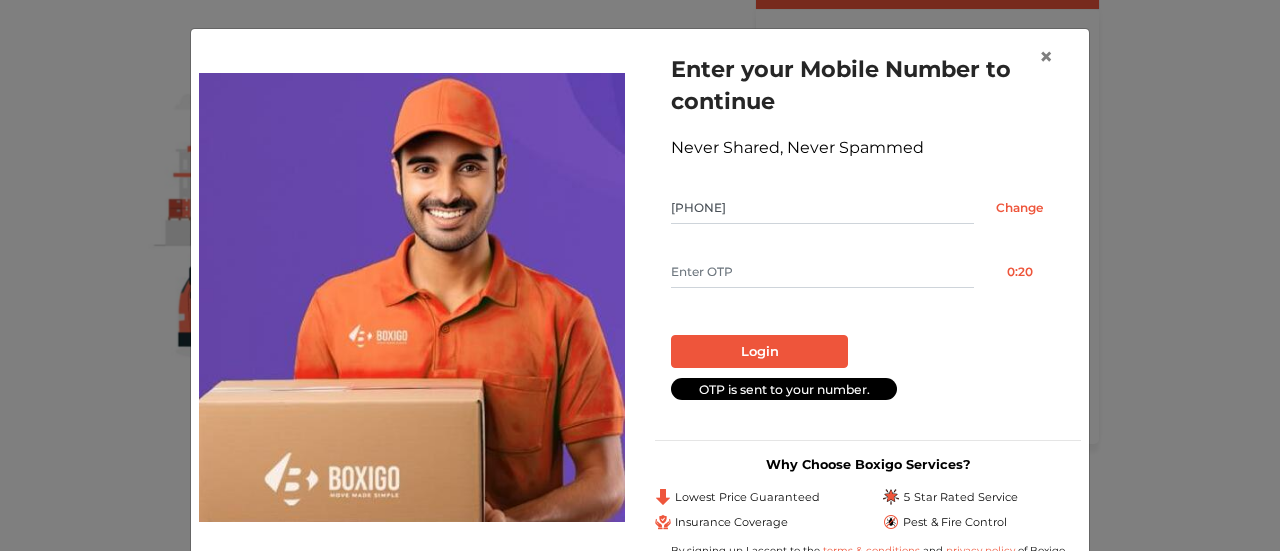 click at bounding box center [822, 272] 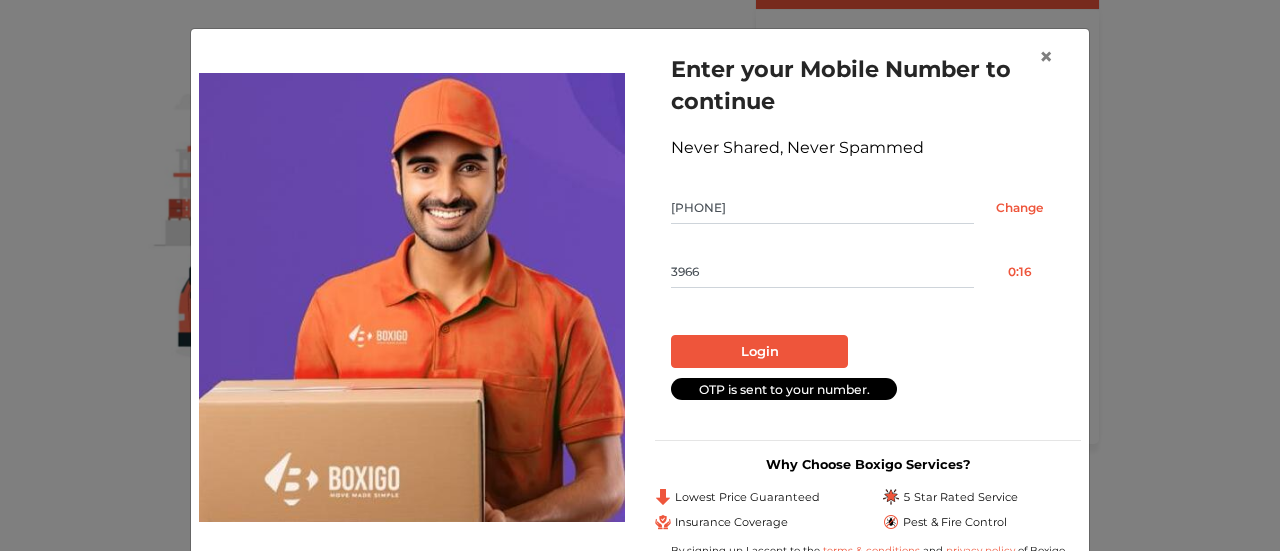 type on "3966" 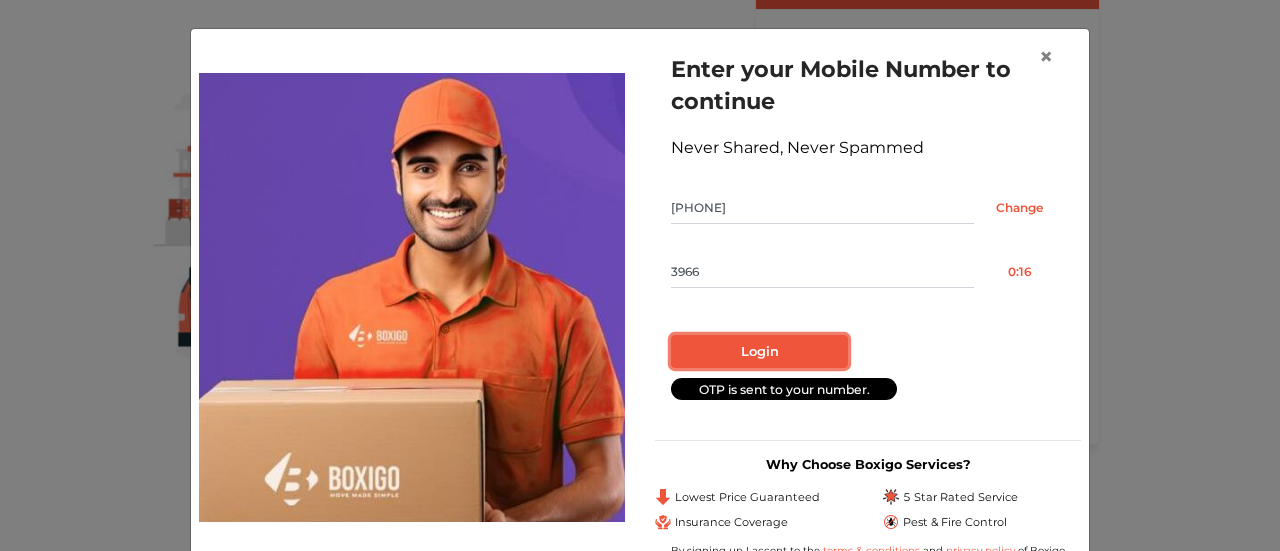 click on "Login" at bounding box center [759, 352] 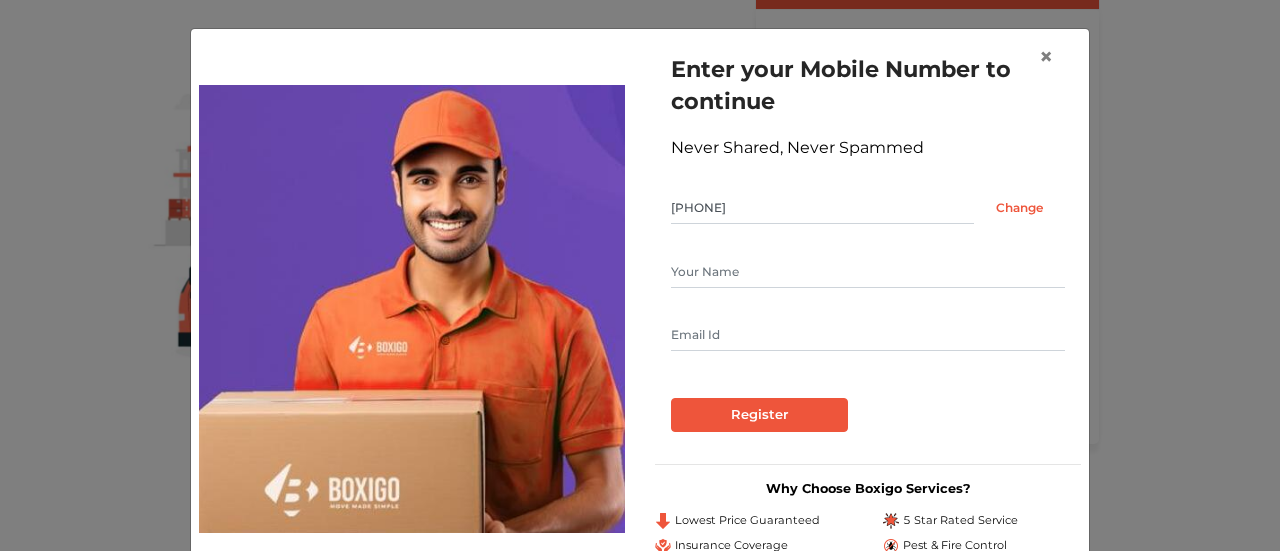 click at bounding box center (868, 335) 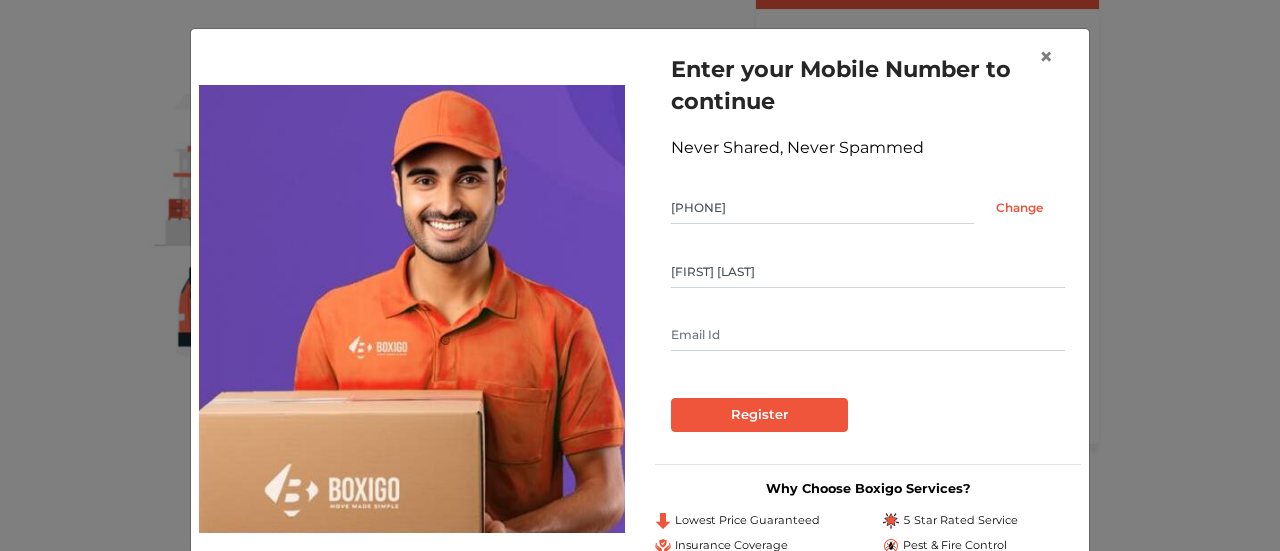 type on "kevin F" 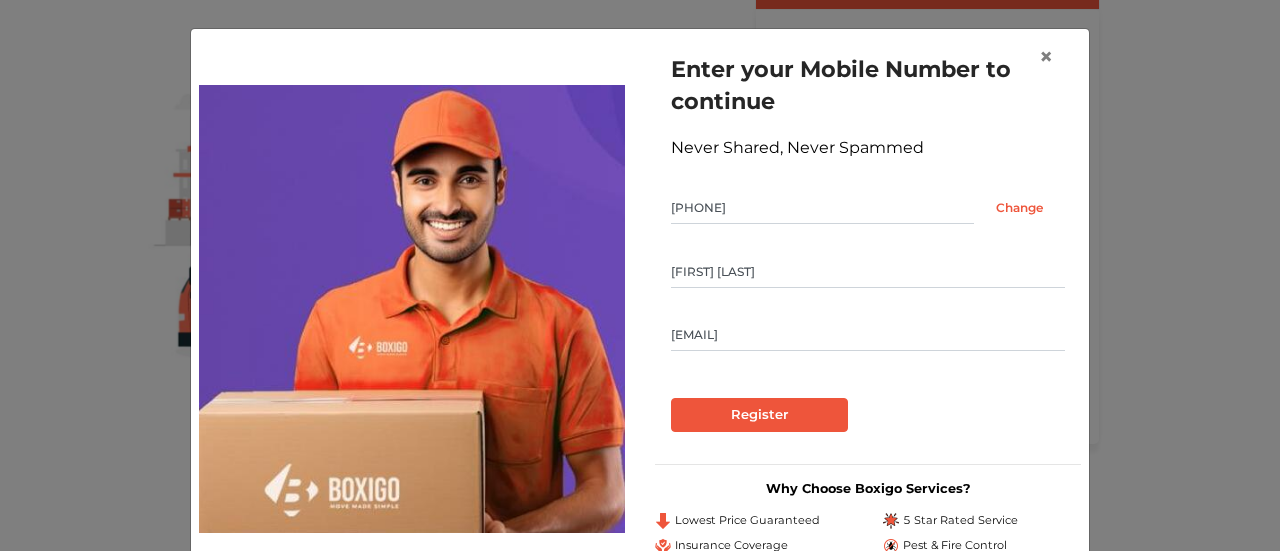 type on "itadmin@jai-kisan.com" 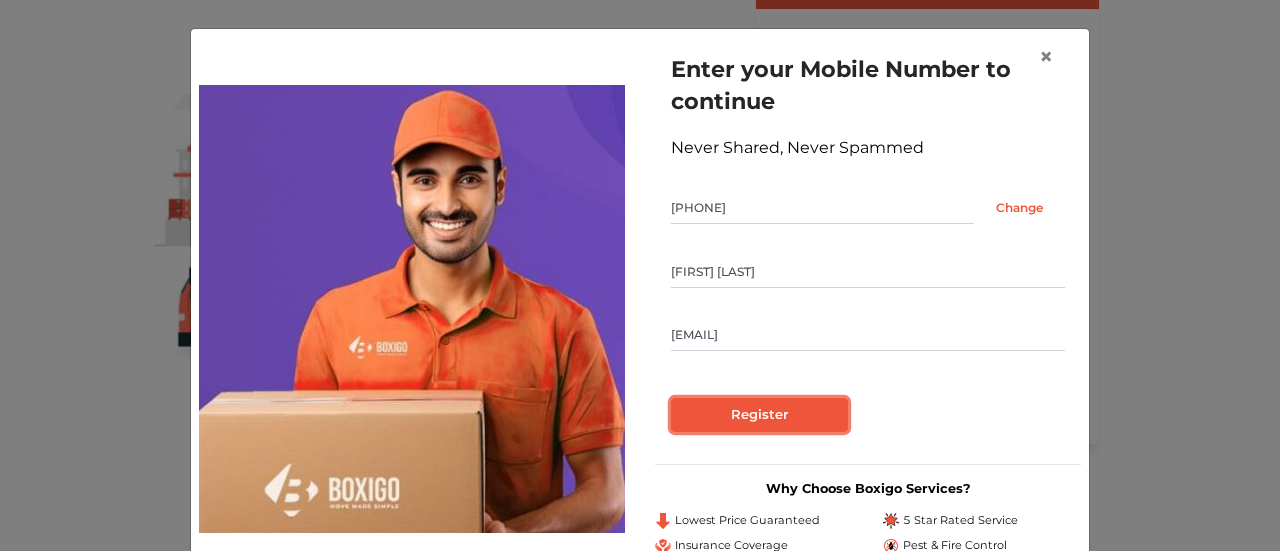 click on "Register" at bounding box center [759, 415] 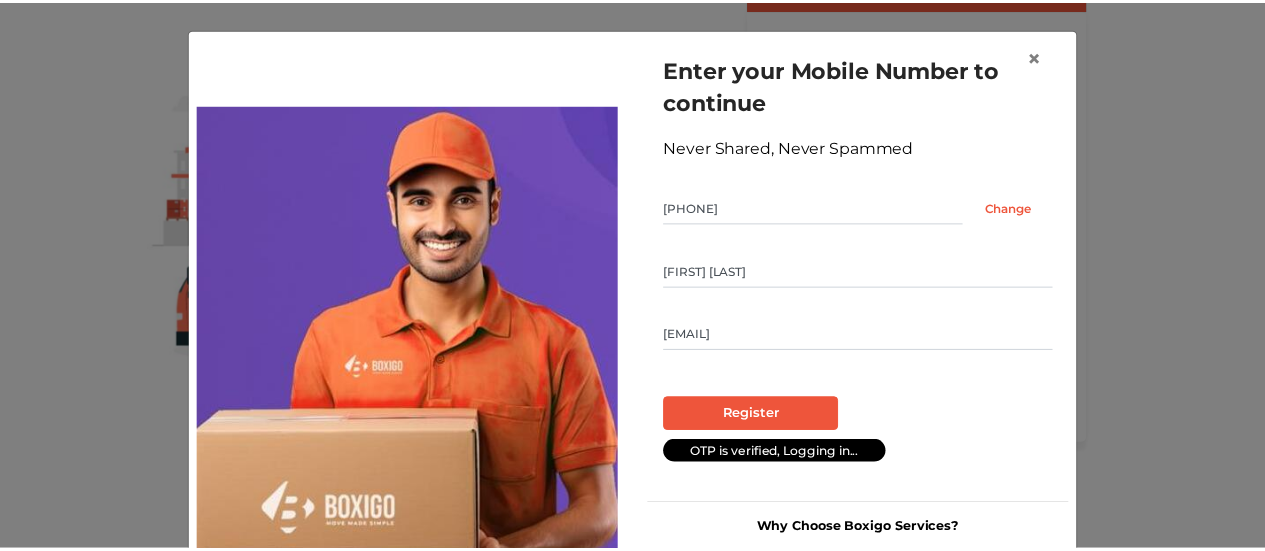 scroll, scrollTop: 130, scrollLeft: 0, axis: vertical 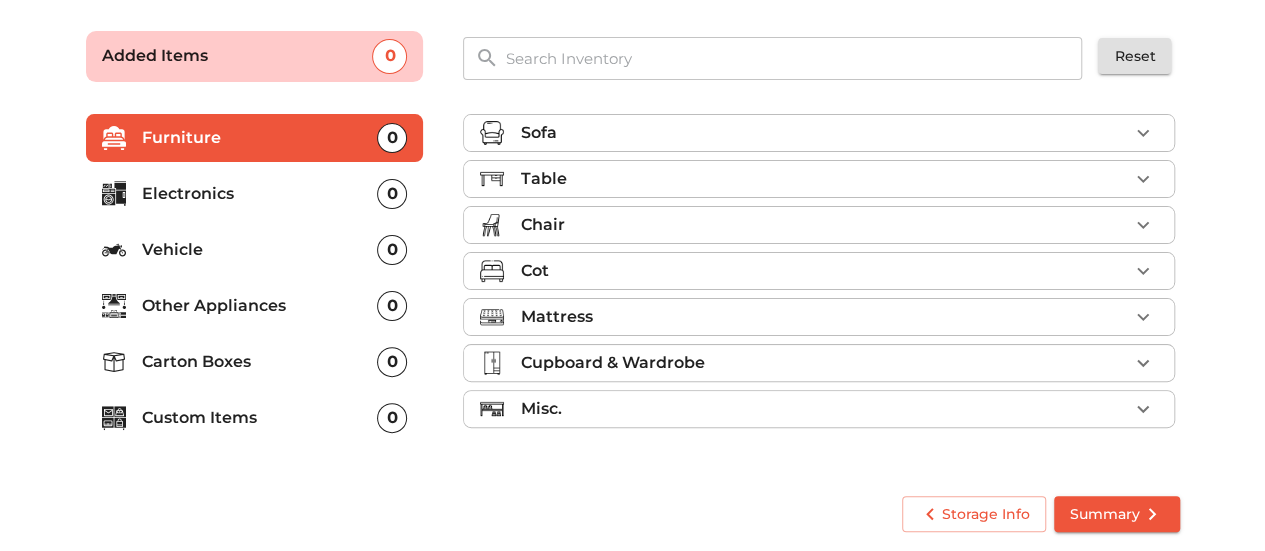 click on "Cupboard & Wardrobe" at bounding box center [612, 363] 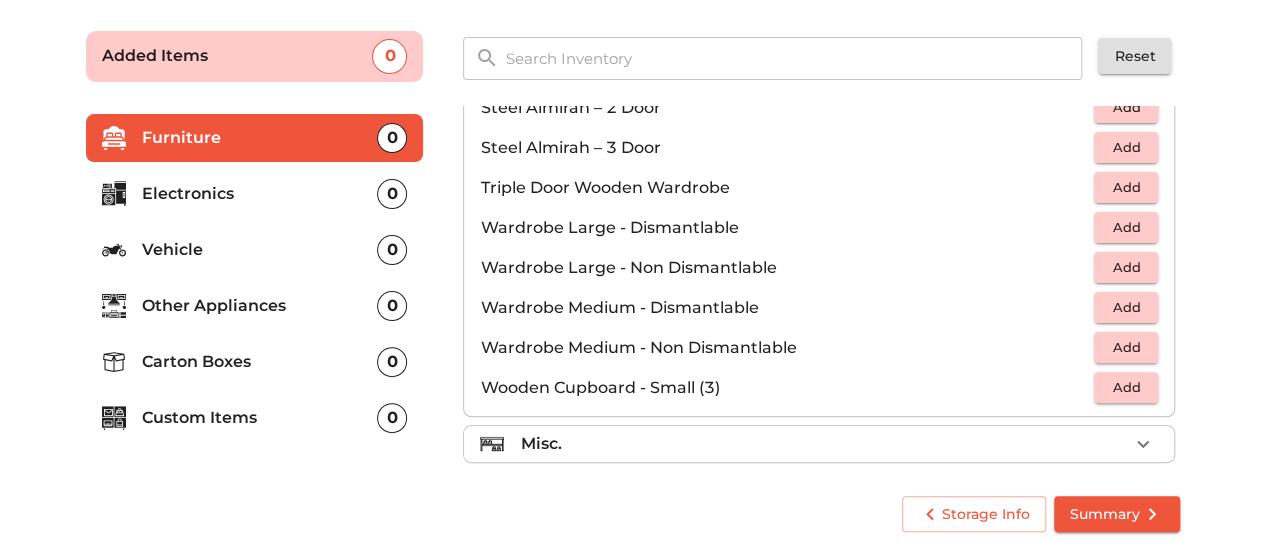 scroll, scrollTop: 664, scrollLeft: 0, axis: vertical 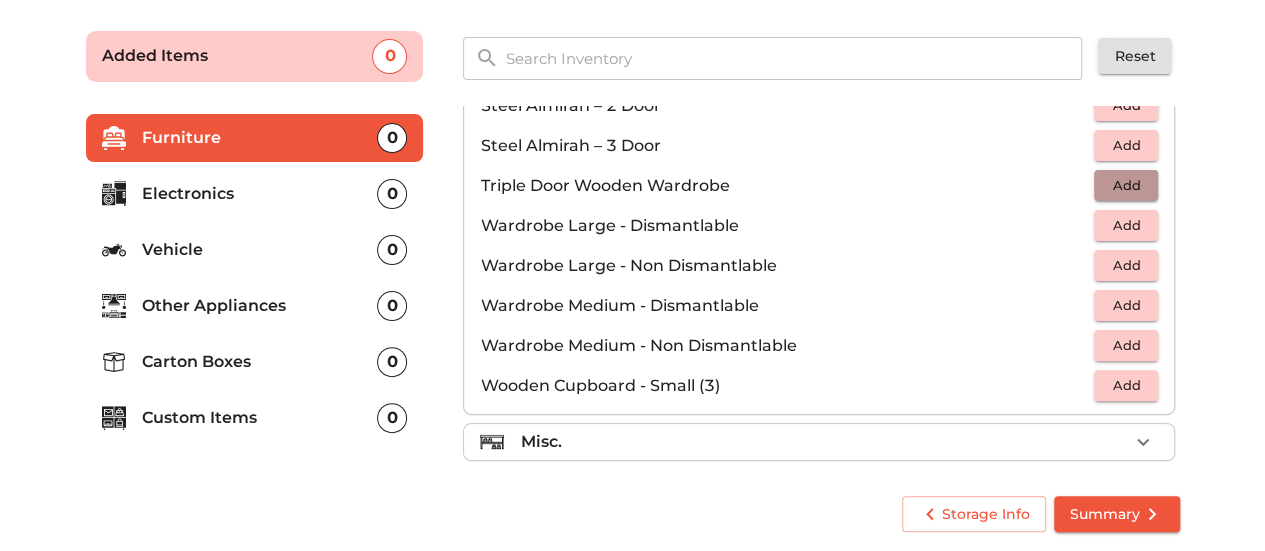 click on "Add" at bounding box center (1126, 185) 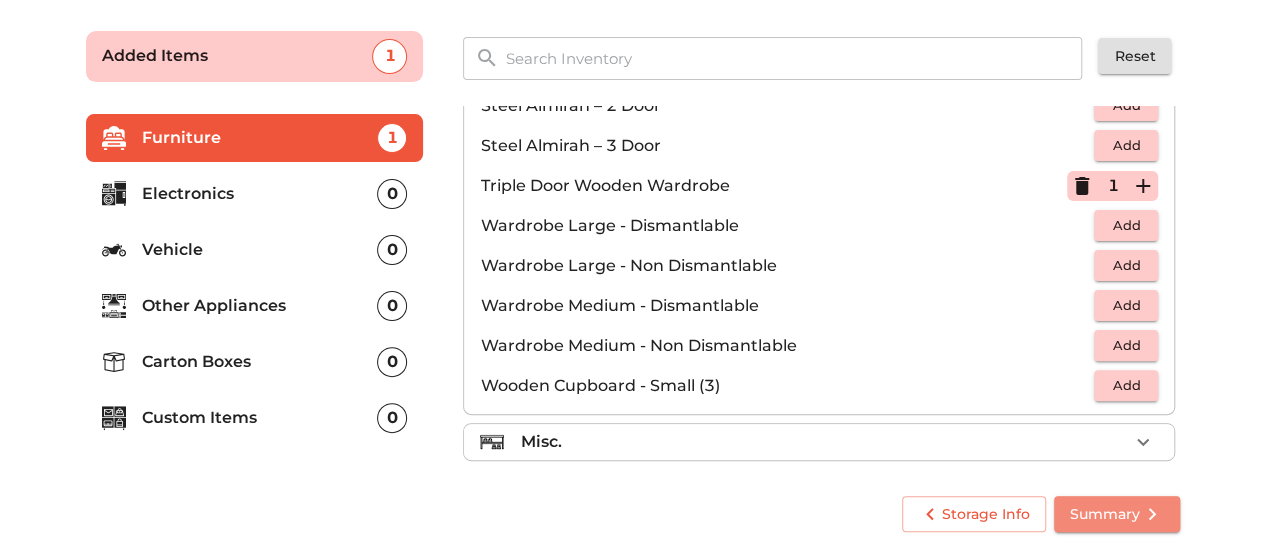 click on "Summary" at bounding box center (1117, 514) 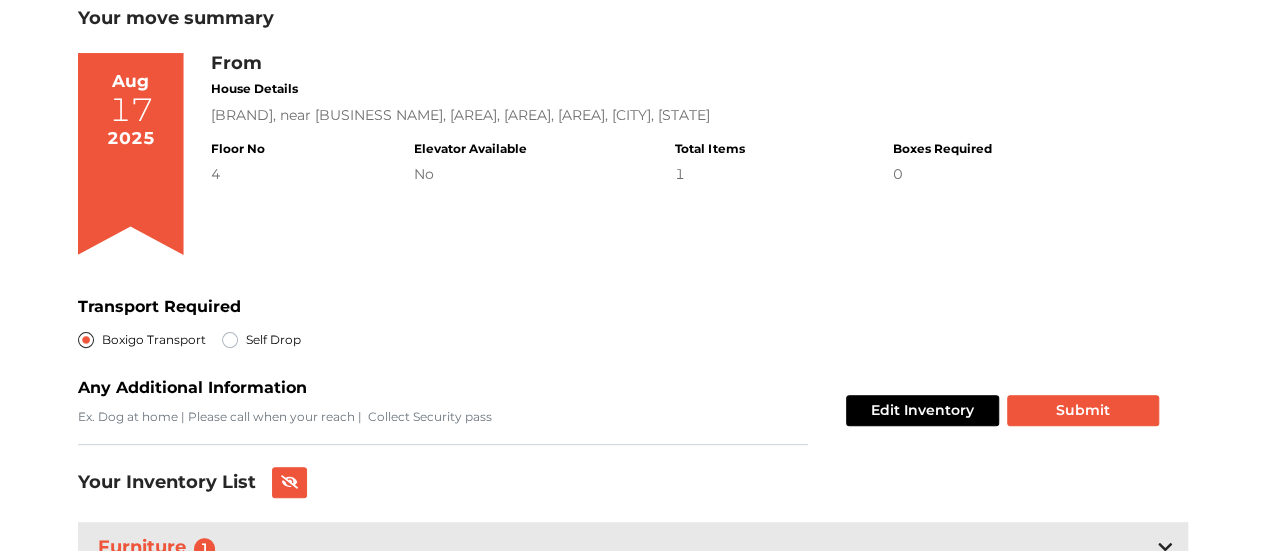 scroll, scrollTop: 224, scrollLeft: 0, axis: vertical 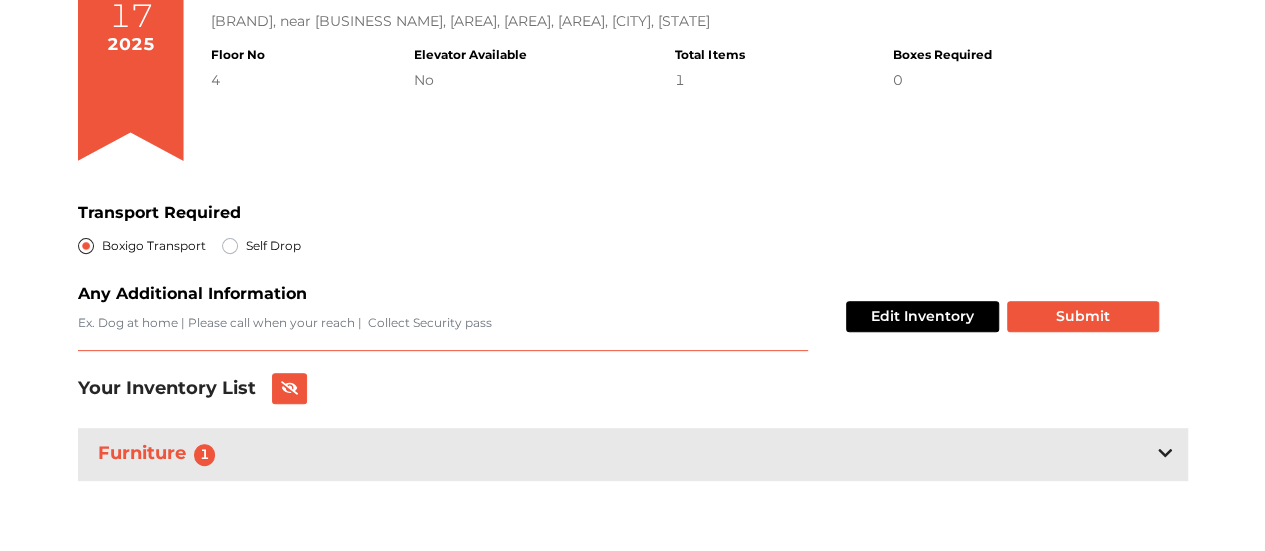 click on "Transport Required" at bounding box center (443, 332) 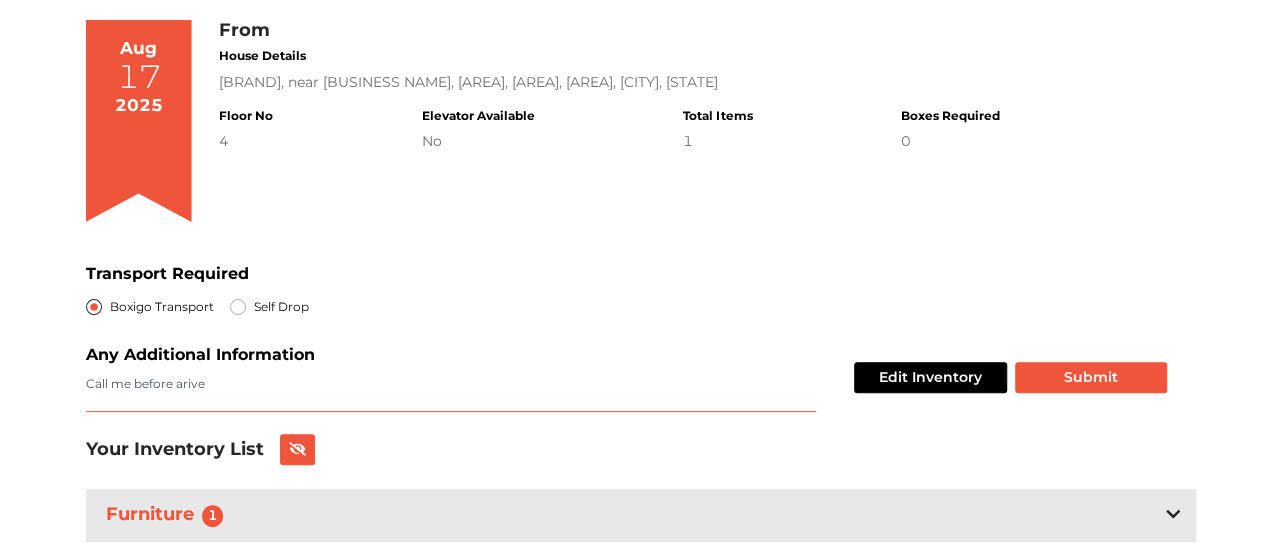 scroll, scrollTop: 224, scrollLeft: 0, axis: vertical 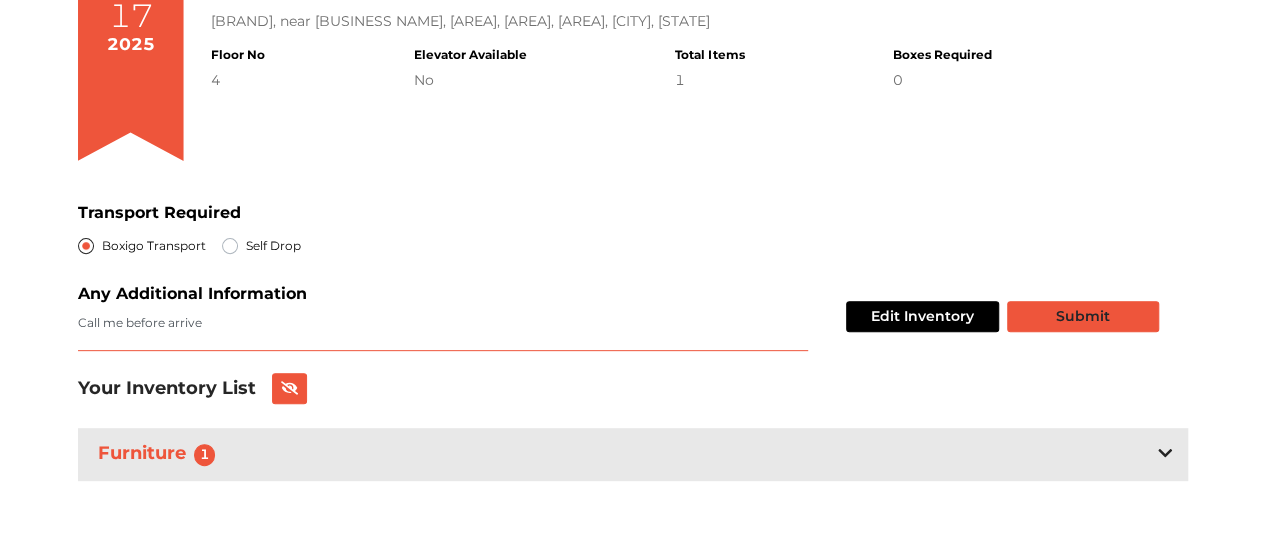 type on "Call me before arrive" 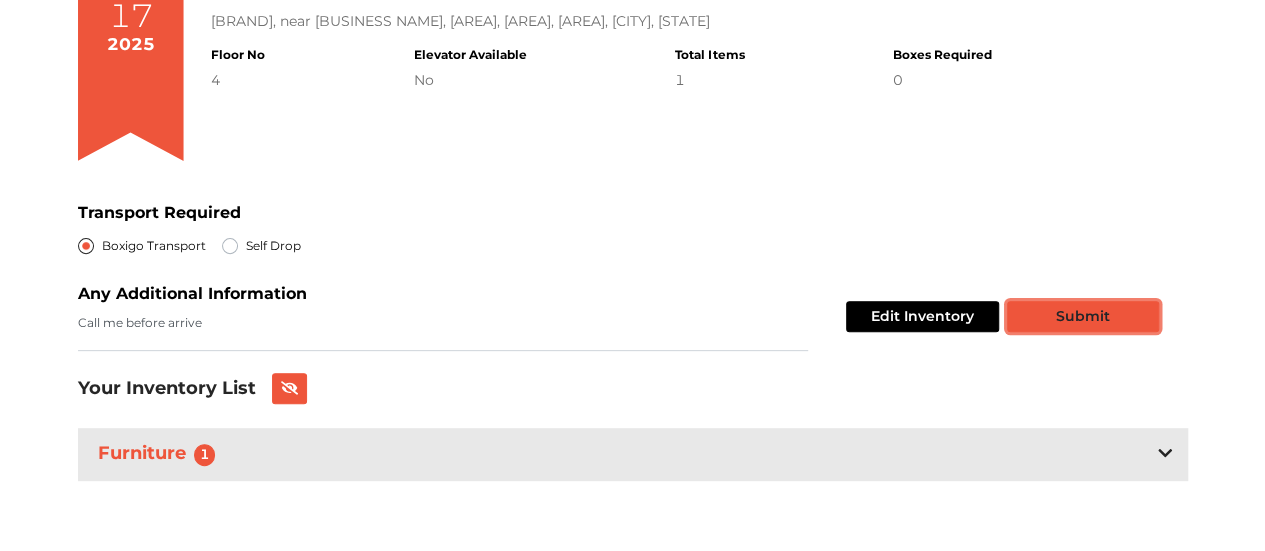 click on "Submit" at bounding box center [1083, 316] 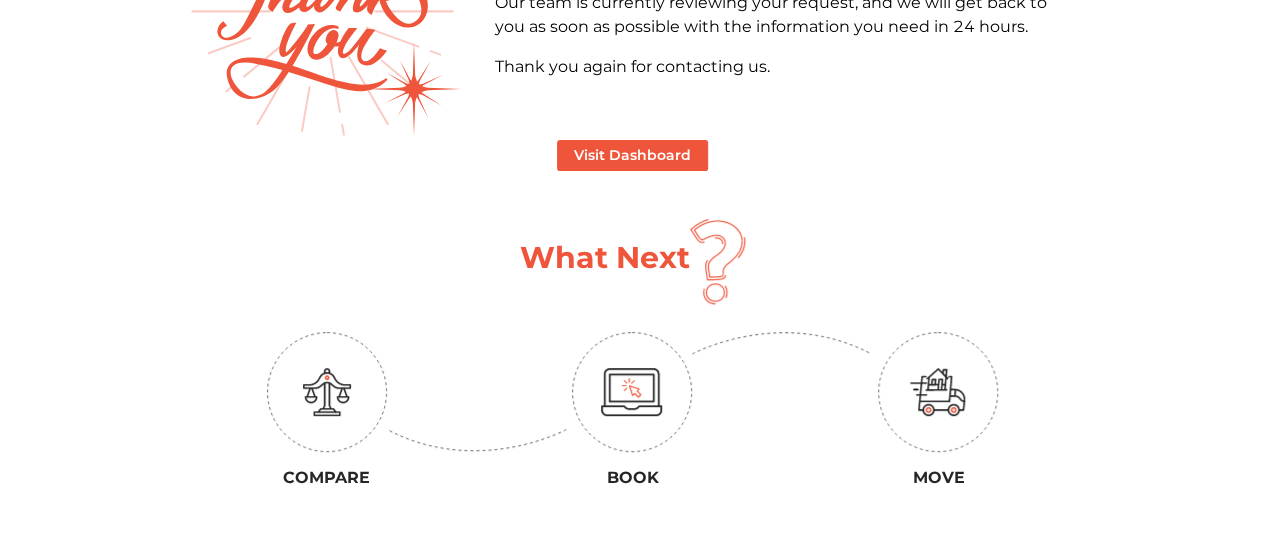 scroll, scrollTop: 235, scrollLeft: 0, axis: vertical 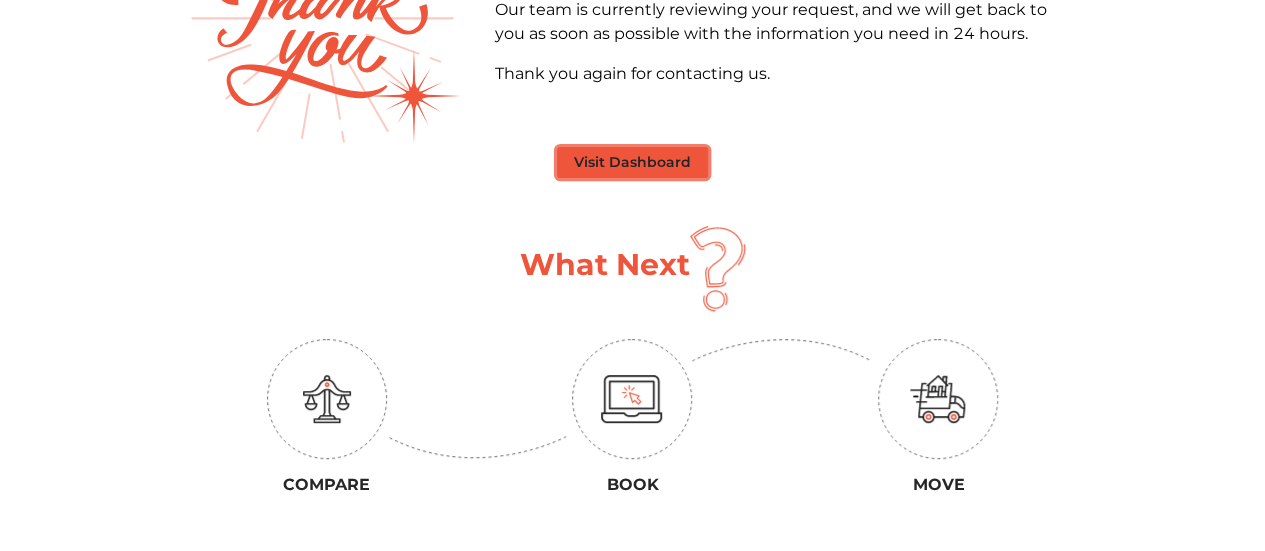 click on "Visit Dashboard" at bounding box center [632, 162] 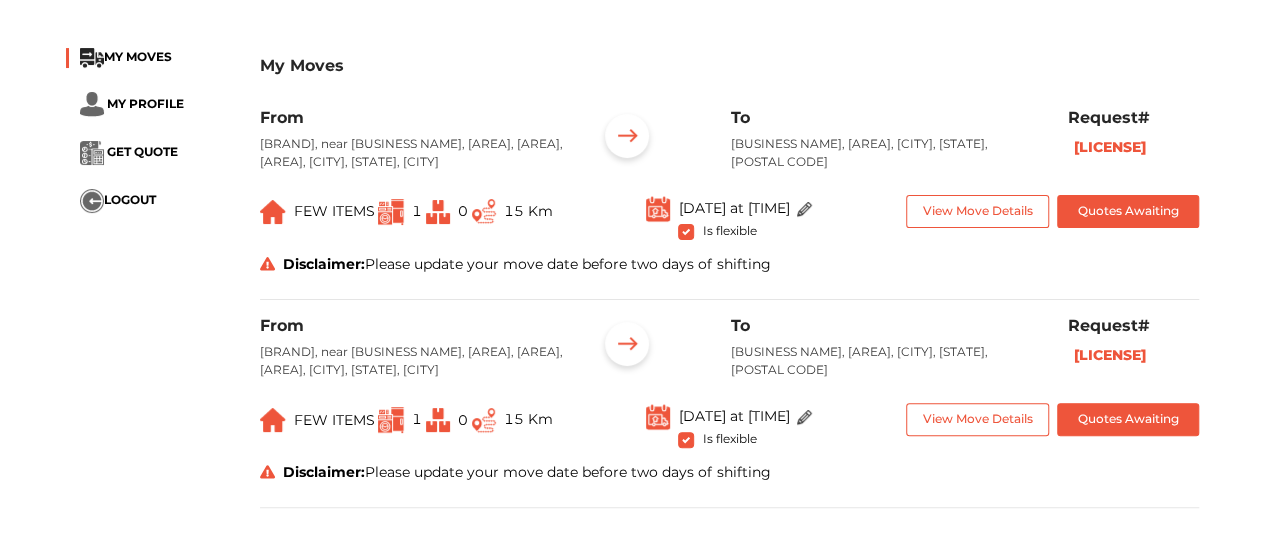 scroll, scrollTop: 89, scrollLeft: 0, axis: vertical 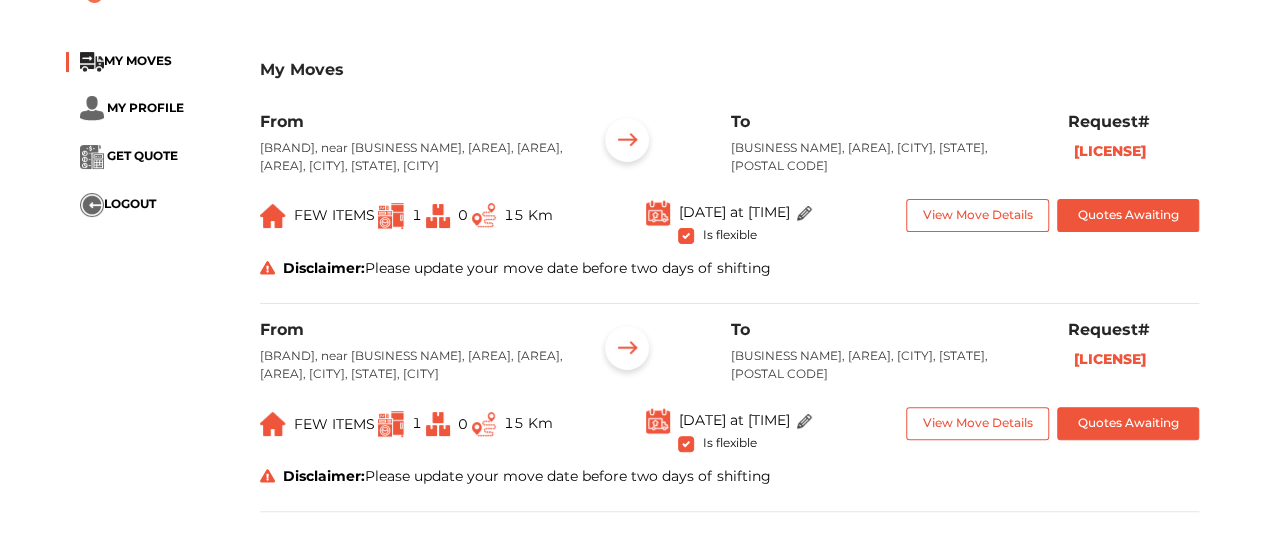 click on "Is flexible" at bounding box center [729, 441] 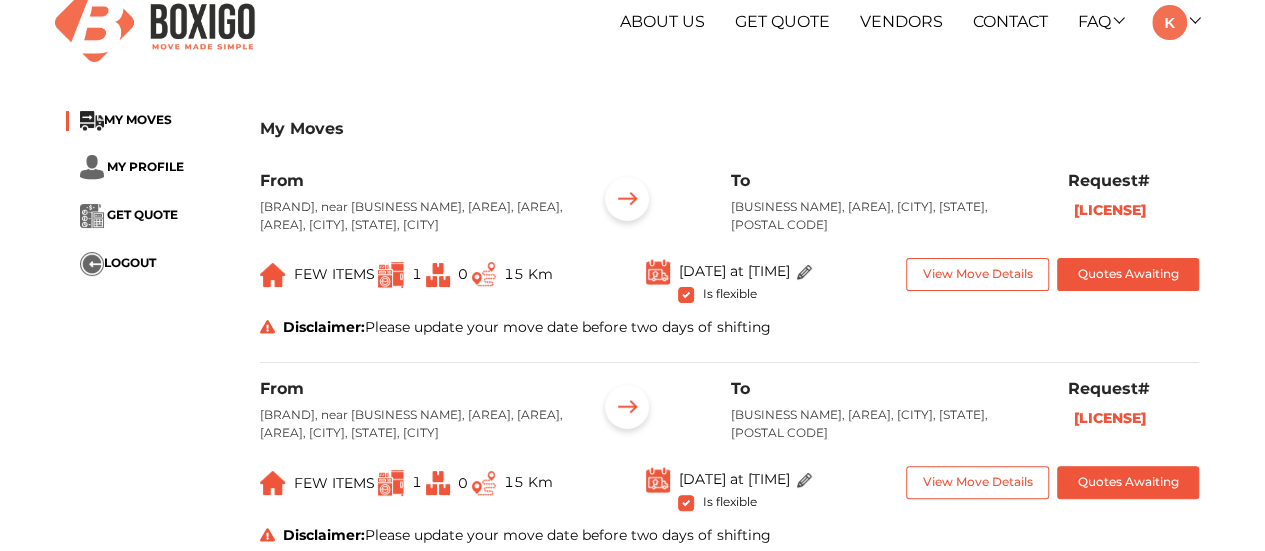 scroll, scrollTop: 0, scrollLeft: 0, axis: both 